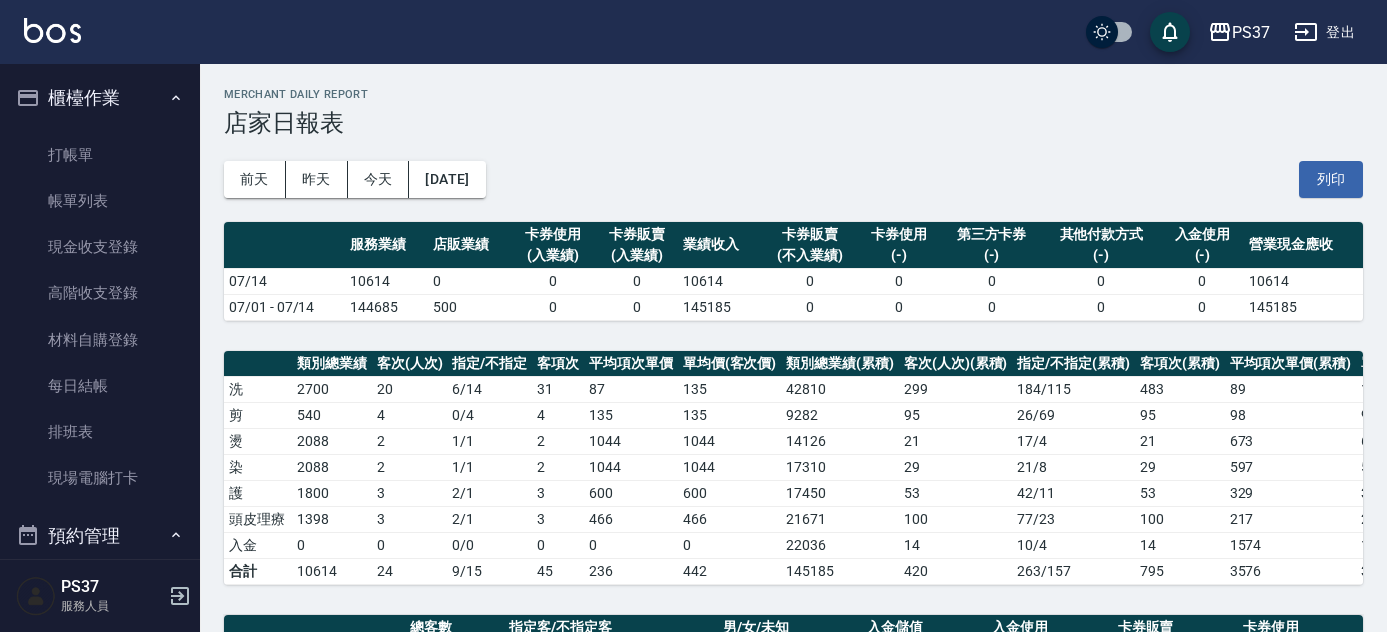 scroll, scrollTop: 266, scrollLeft: 0, axis: vertical 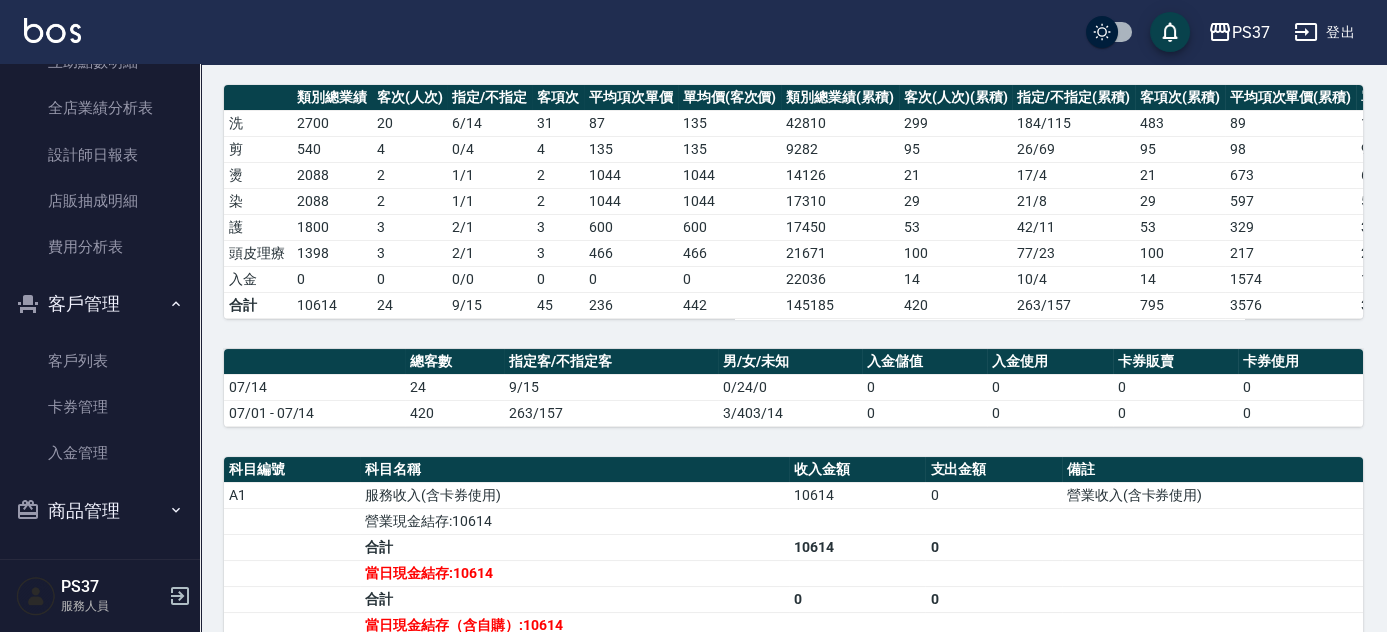 click on "PS37 登出" at bounding box center [693, 32] 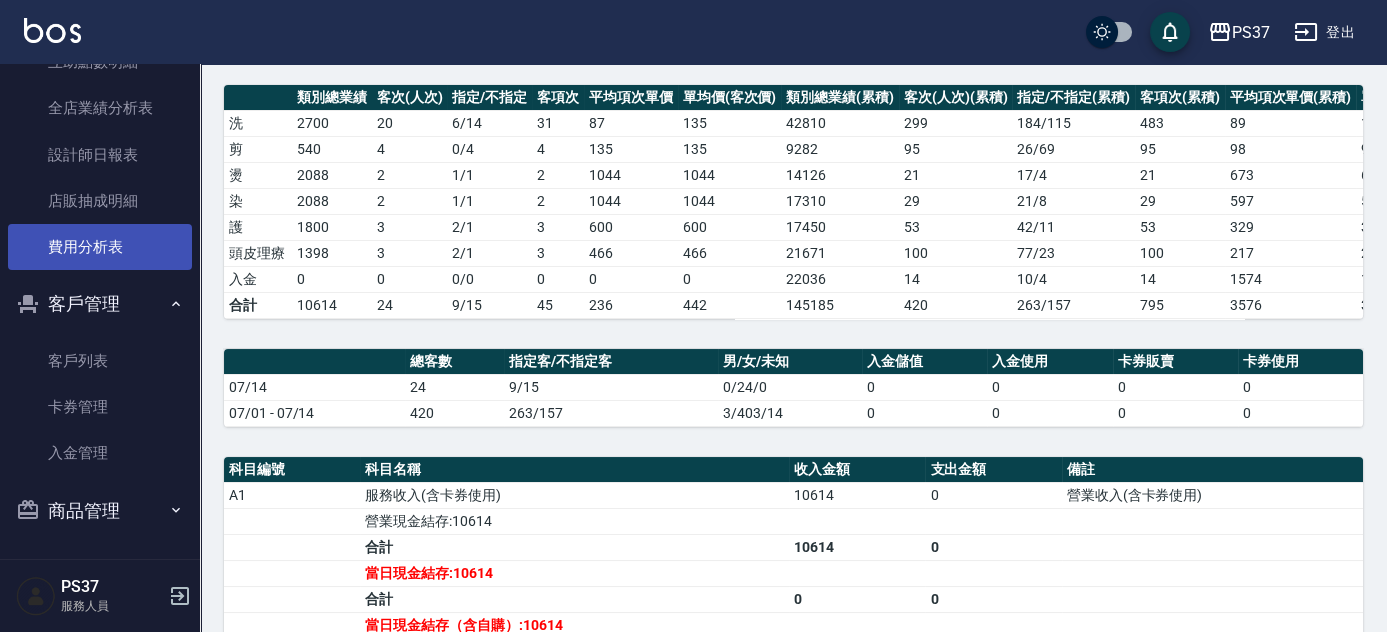 click on "費用分析表" at bounding box center [100, 247] 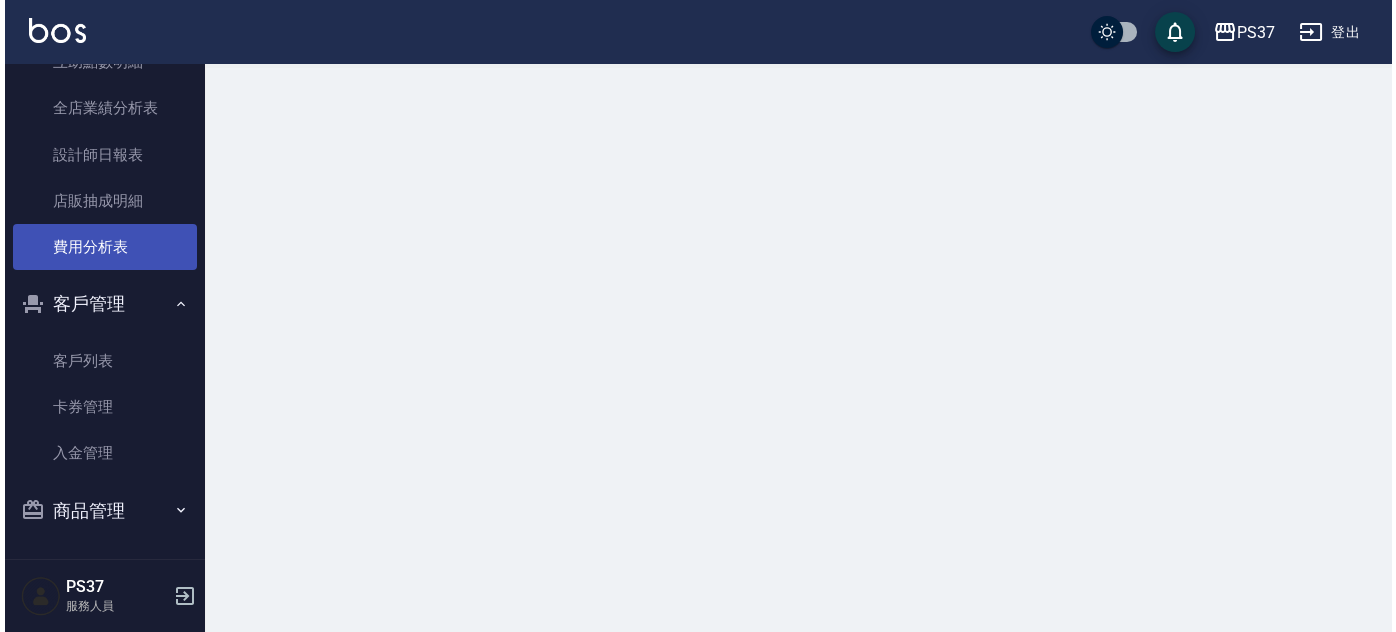 scroll, scrollTop: 0, scrollLeft: 0, axis: both 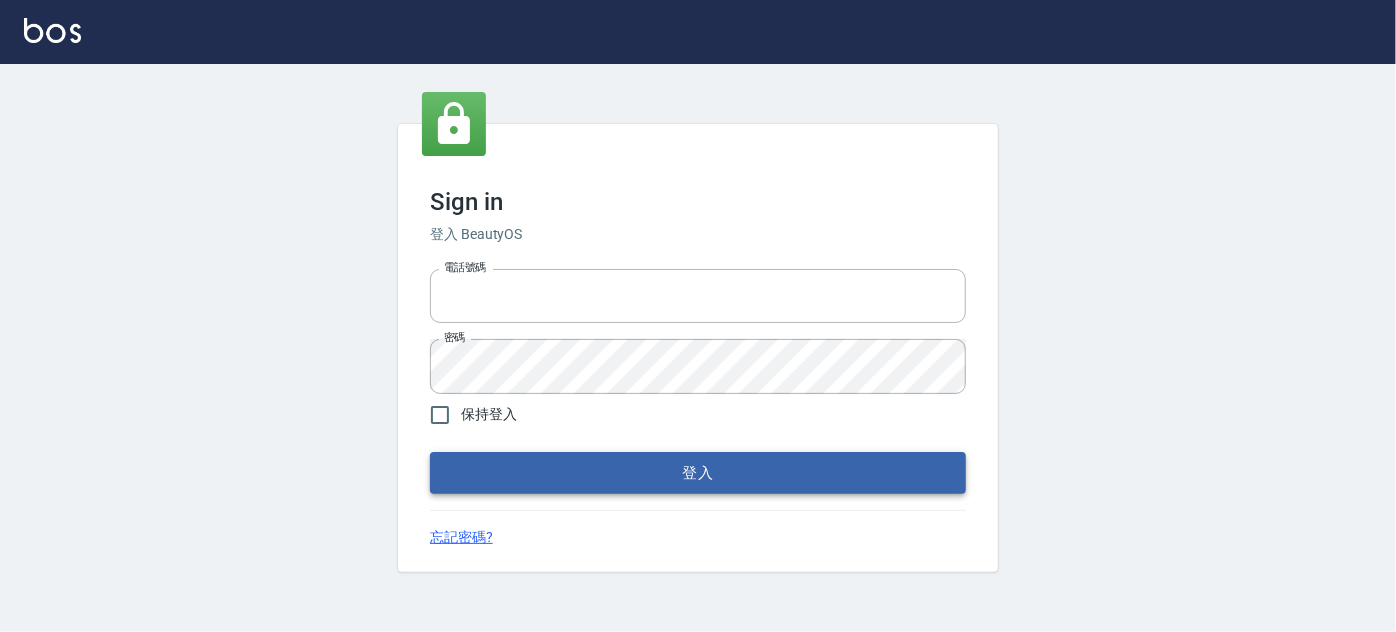 type on "037692666" 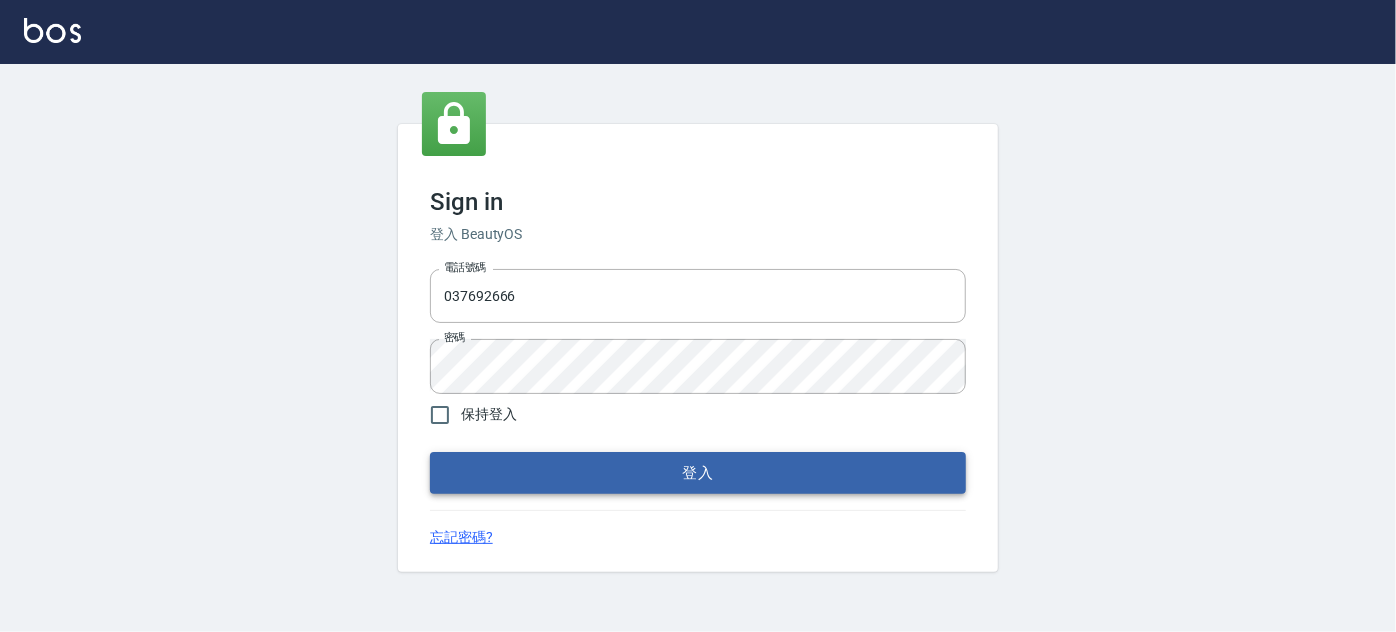 click on "登入" at bounding box center [698, 473] 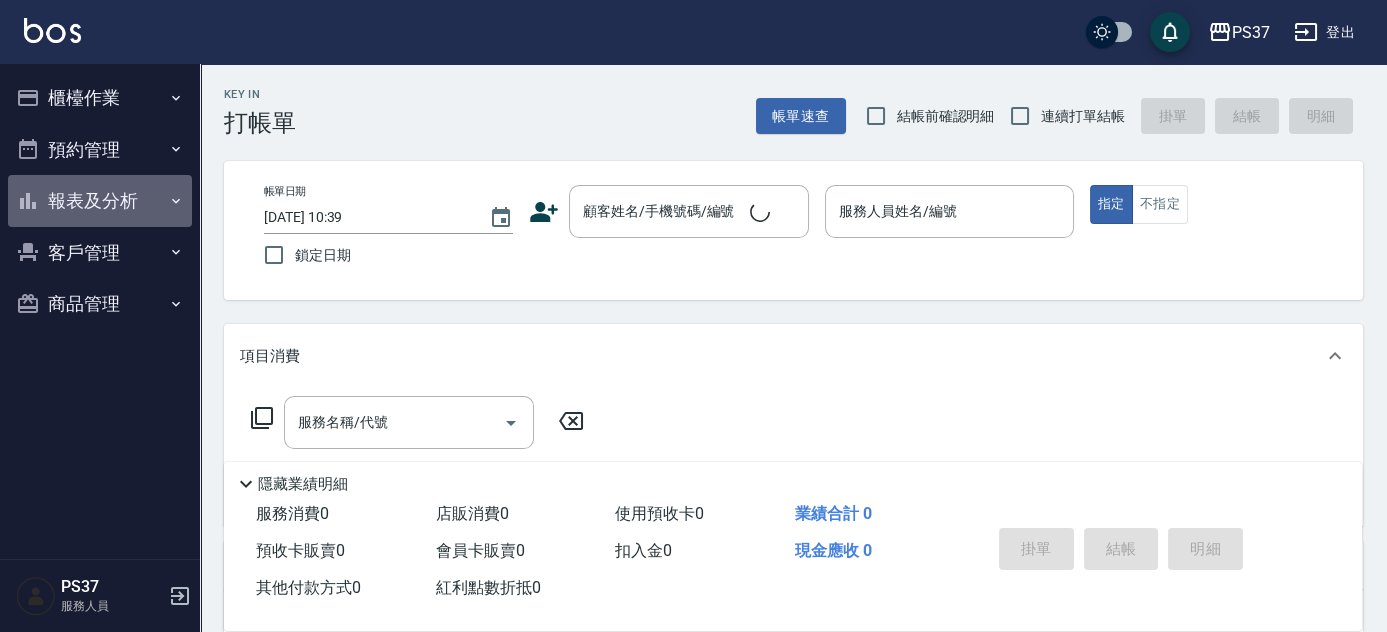 click on "報表及分析" at bounding box center (100, 201) 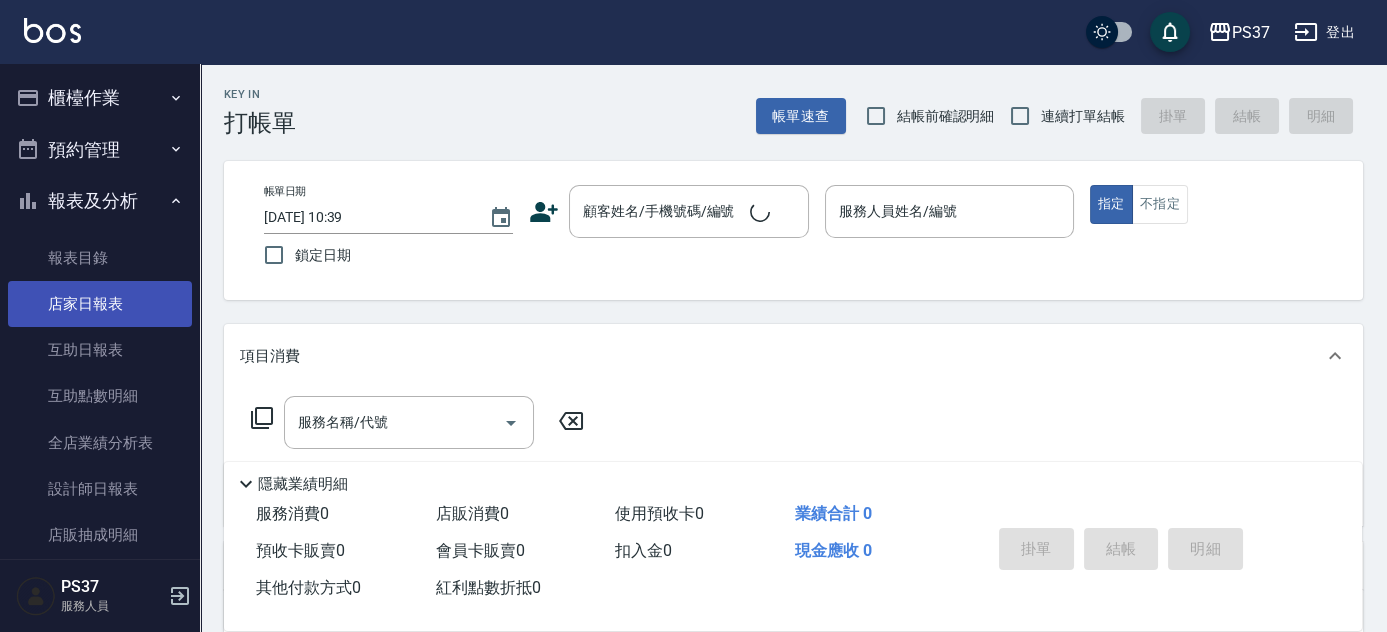 click on "店家日報表" at bounding box center [100, 304] 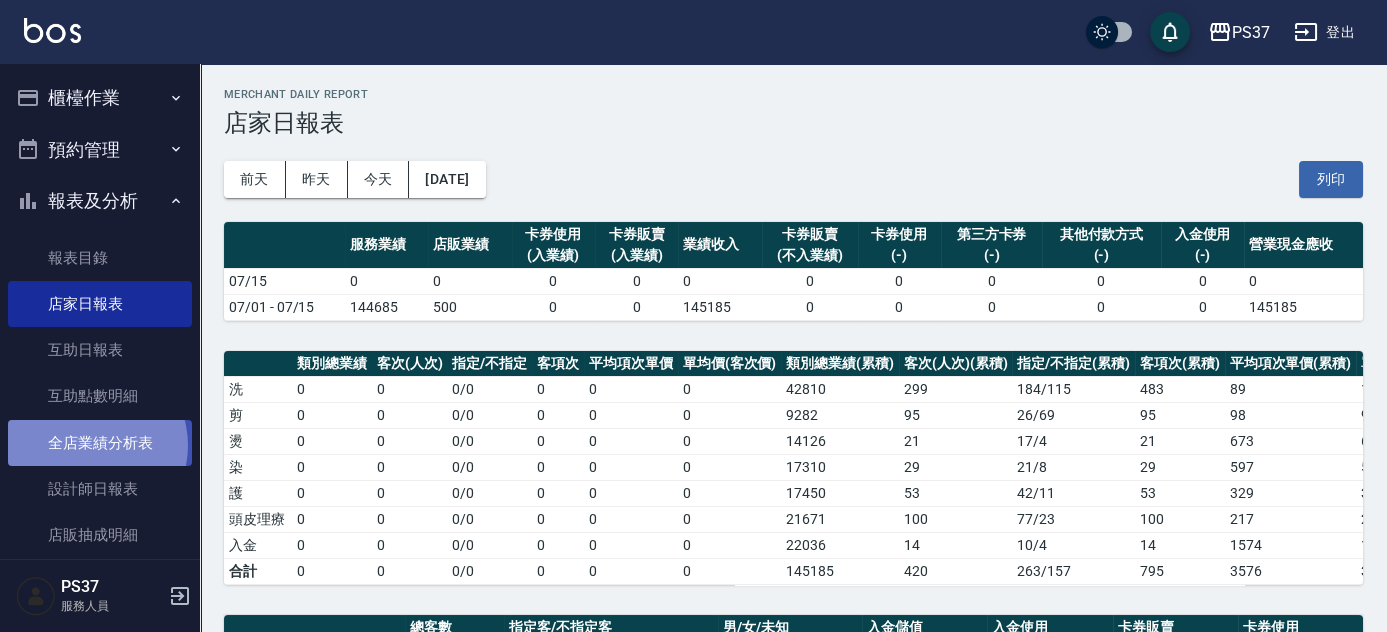 click on "全店業績分析表" at bounding box center (100, 443) 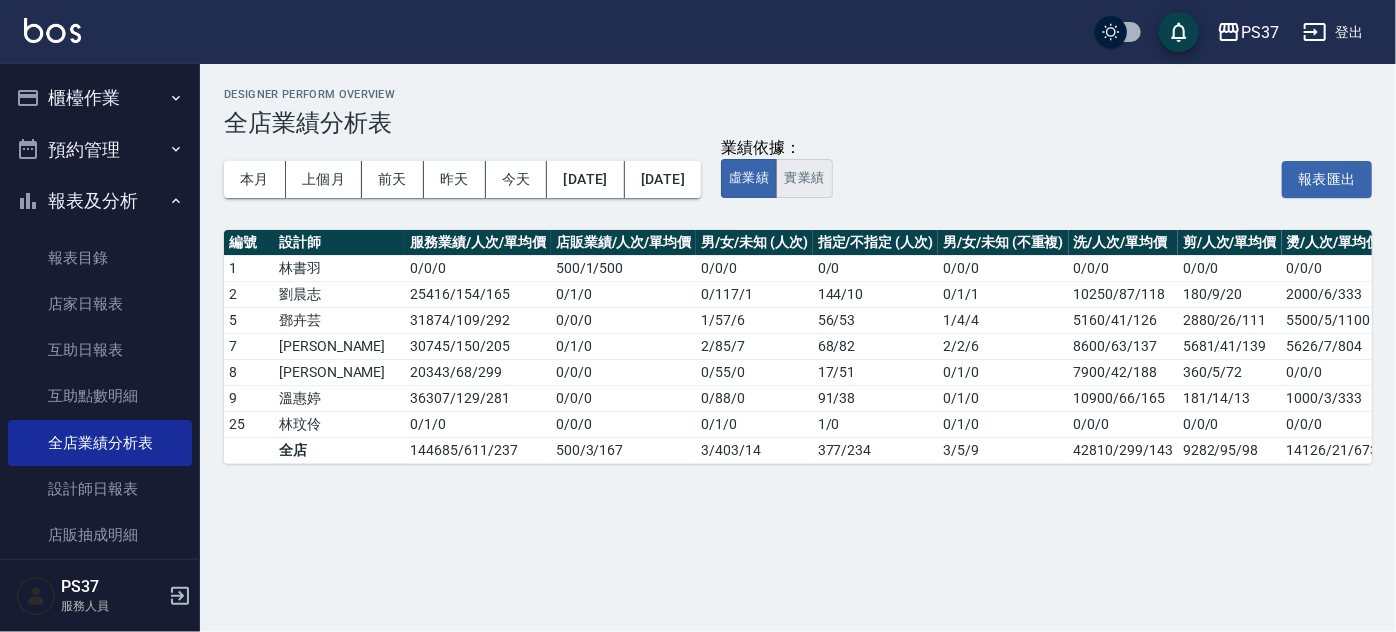click on "實業績" at bounding box center (804, 178) 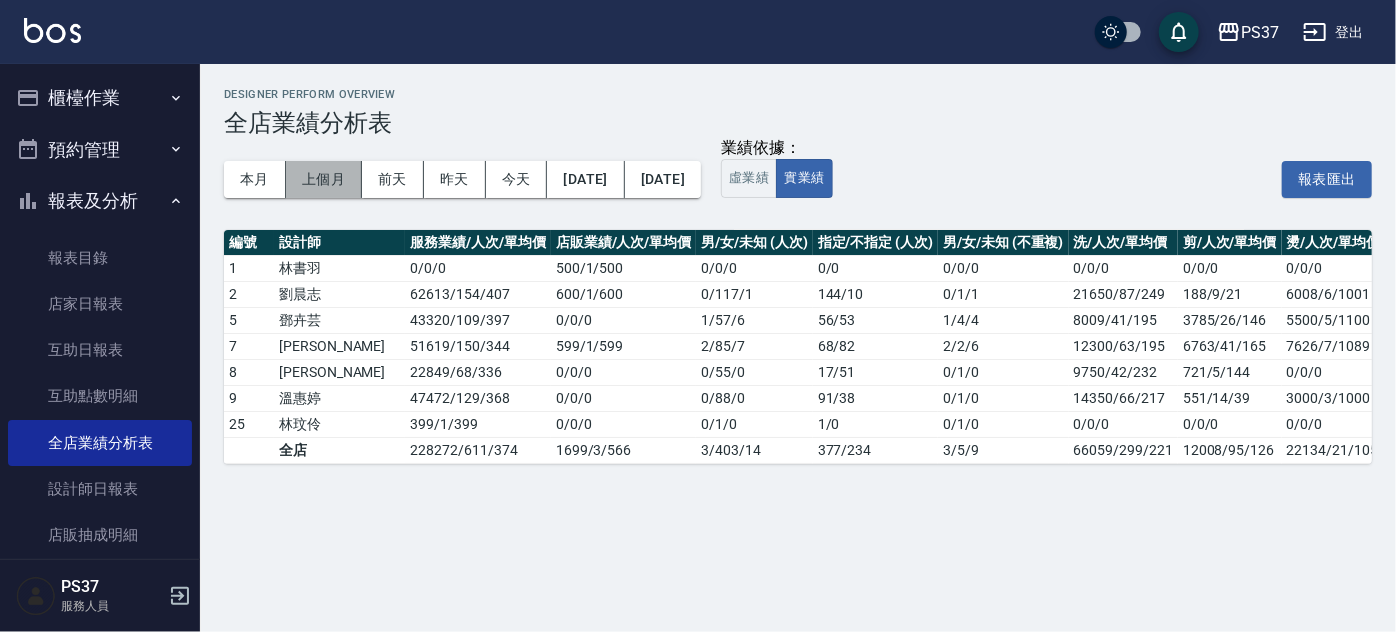 click on "上個月" at bounding box center [324, 179] 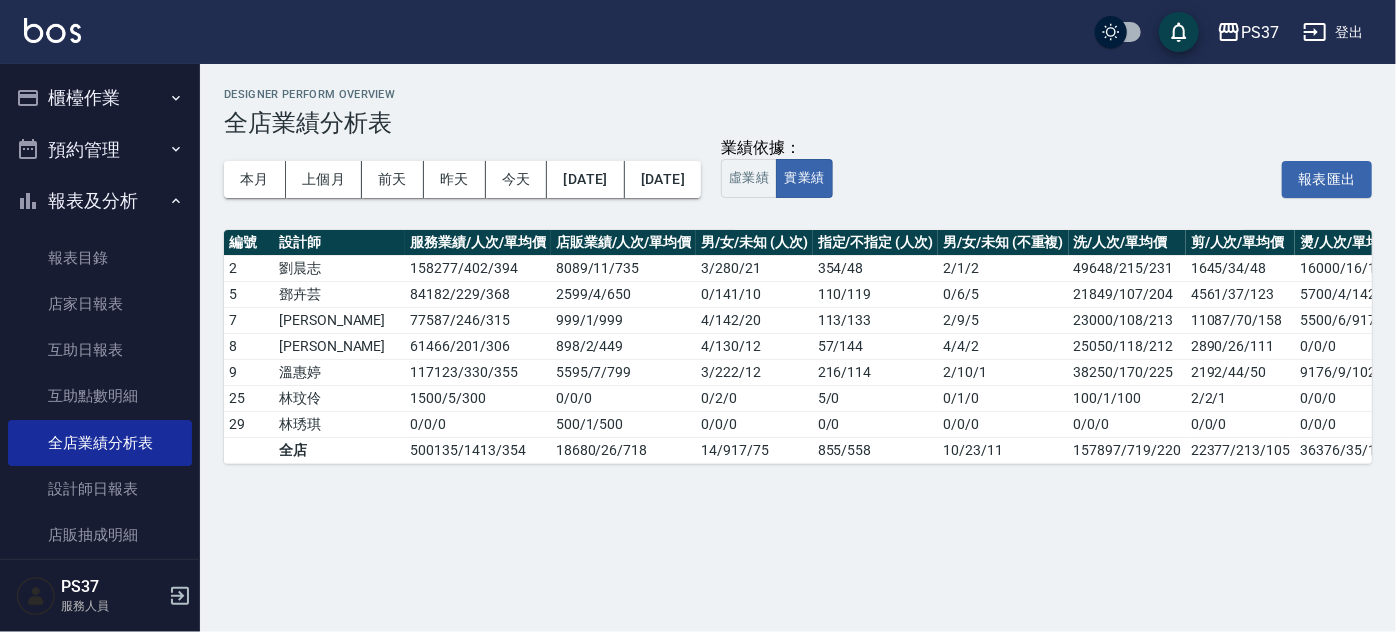 click on "[DATE]" at bounding box center (663, 179) 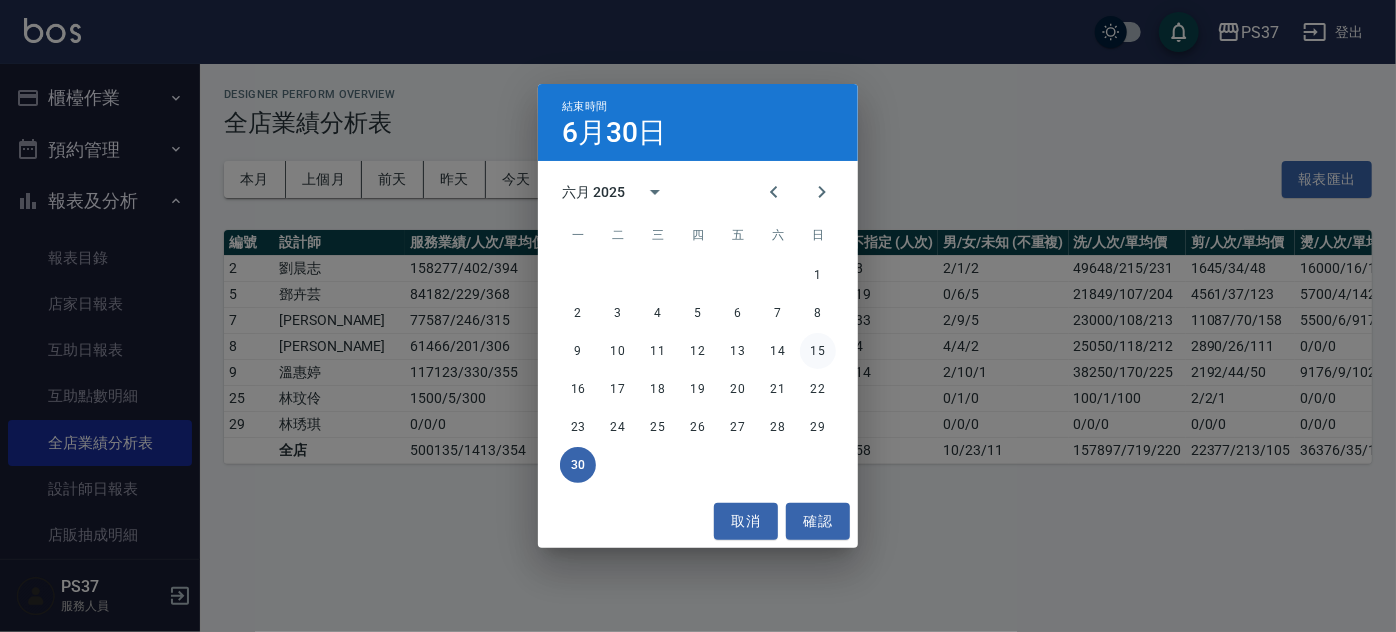 click on "15" at bounding box center [818, 351] 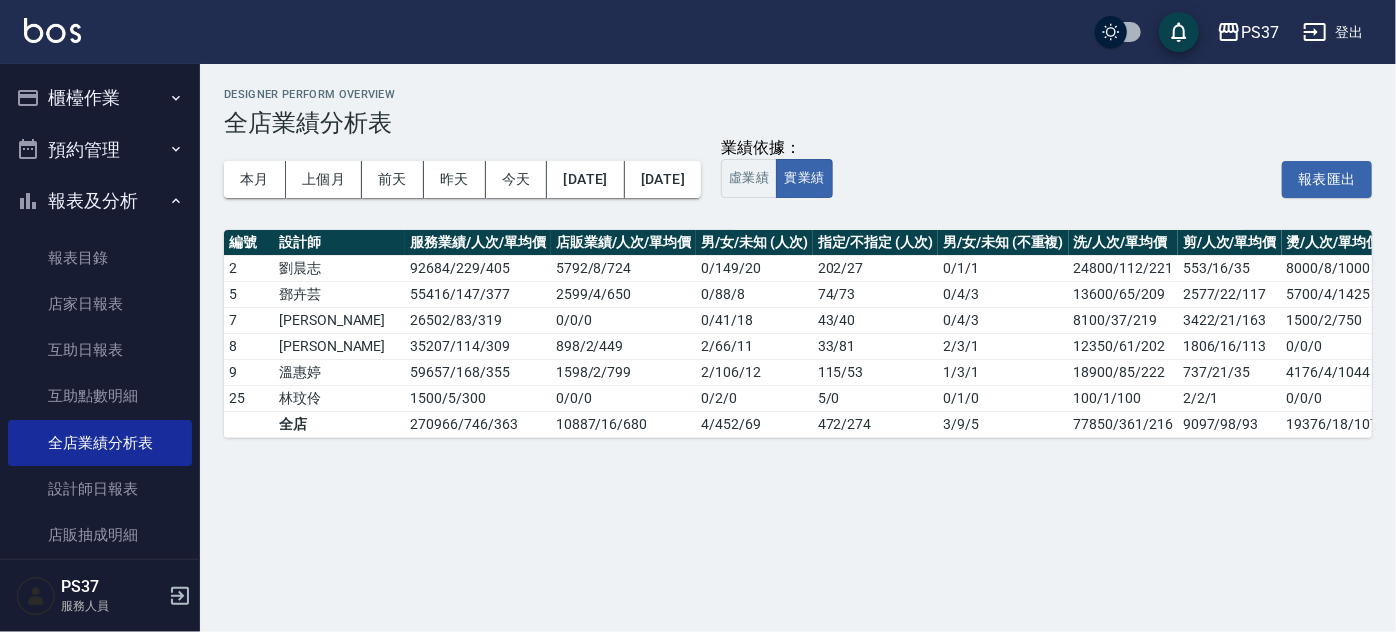 click on "Designer Perform Overview 全店業績分析表 本月 上個月 [DATE] [DATE] [DATE] [DATE] [DATE] 業績依據： 虛業績 實業績 報表匯出 編號 設計師 服務業績/人次/單均價 店販業績/人次/單均價 男/女/未知 (人次) 指定/不指定 (人次) 男/女/未知 (不重複) 洗/人次/單均價 剪/人次/單均價 燙/人次/單均價 染/人次/單均價 護/人次/單均價 頭皮理療/人次/單均價 套餐/人次/單均價 入金/人次/單均價 2 [PERSON_NAME]92684 / 229 / 405 5792 / 8 / 724 0 / 149 / 20 202 / 27 0 / 1 / 1 24800/112/221 553/16/35 8000/8/1000 11276/12/940 13300/19/700 34755/55/632 0/0/0 0/7/0 5 [PERSON_NAME]55416 / 147 / 377 2599 / 4 / 650 0 / 88 / 8 74 / 73 0 / 4 / 3 13600/65/209 2577/22/117 5700/4/1425 6464/5/1293 6500/10/650 17975/33/545 2600/1/2600 0/7/0 7 [PERSON_NAME] 26502 / 83 / 319 0 / 0 / 0 0 / 41 / 18 43 / 40 0 / 4 / 3 8100/37/219 3422/21/163 1500/2/750 2188/2/1094 2500/3/833 8792/17/517 0/0/0 0/1/0 8 [PERSON_NAME]35207 / 114 / 309 898 / 2 / 449 2 / /" at bounding box center [798, 263] 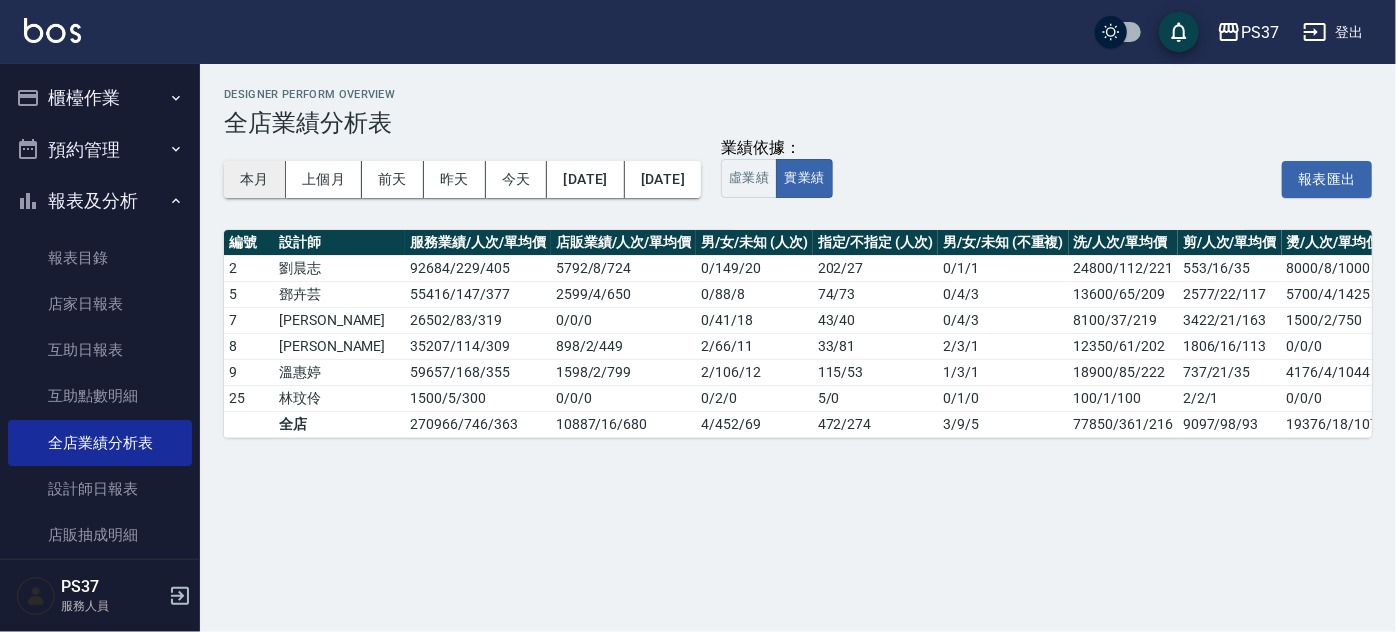 click on "本月" at bounding box center [255, 179] 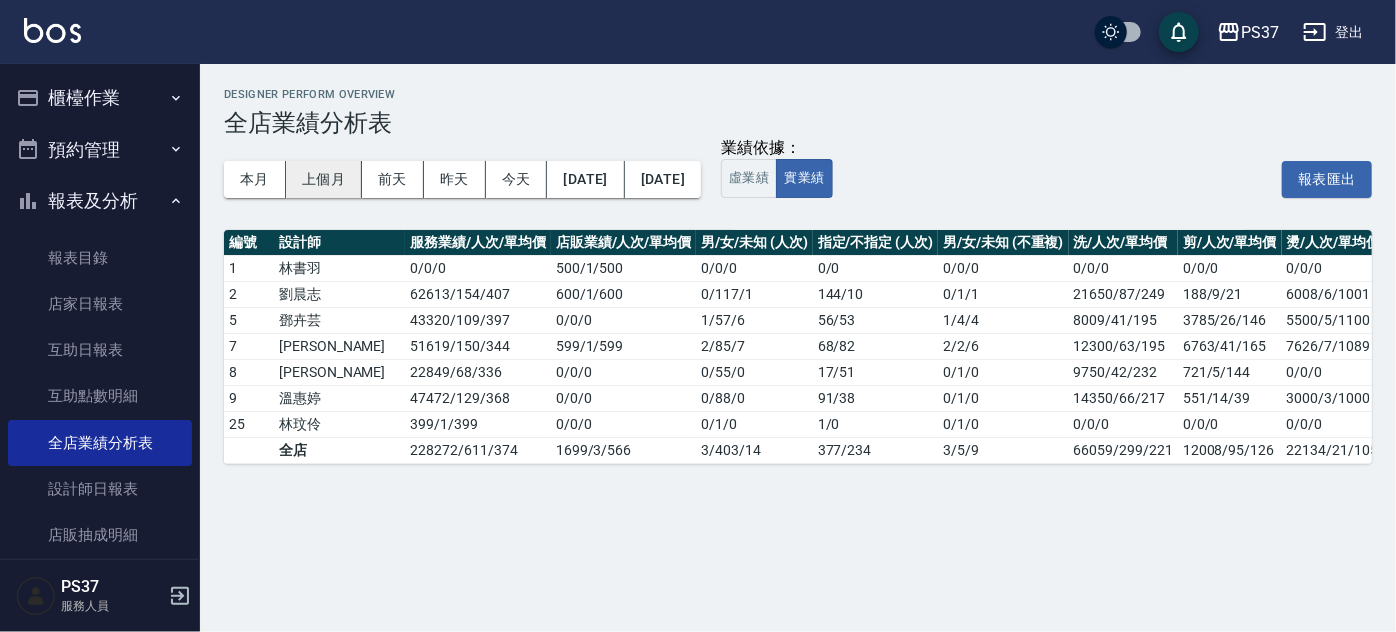 click on "上個月" at bounding box center [324, 179] 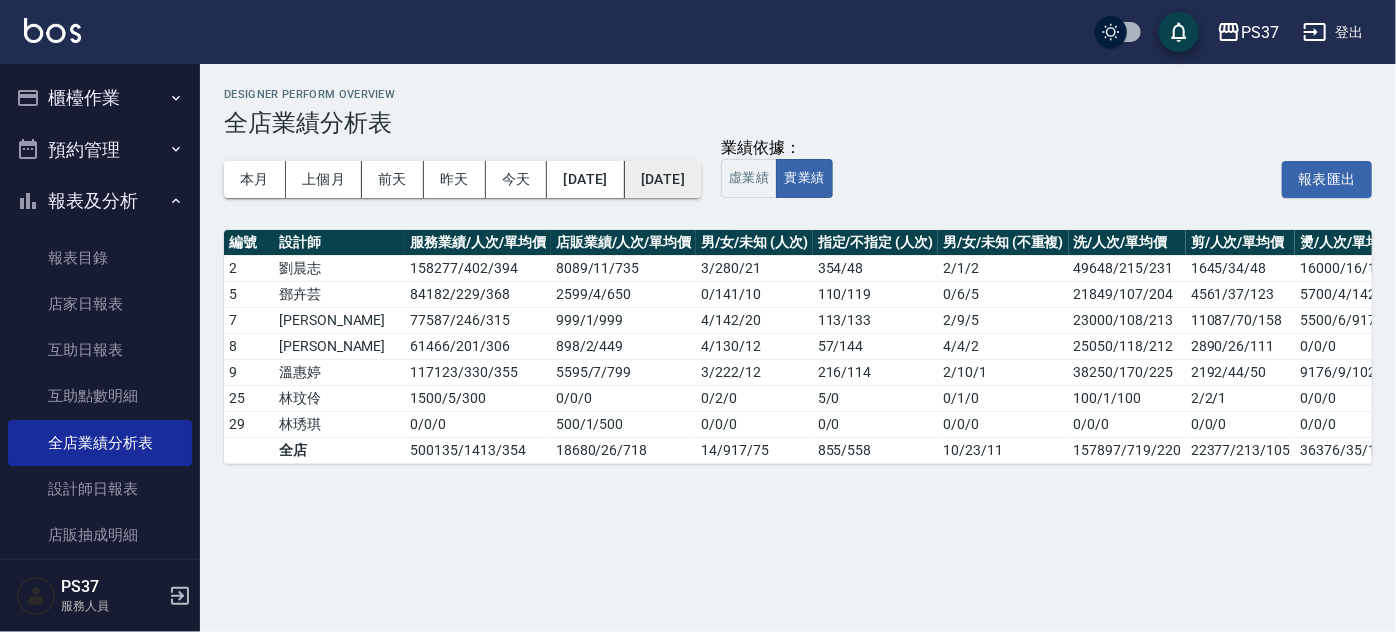 click on "[DATE]" at bounding box center (663, 179) 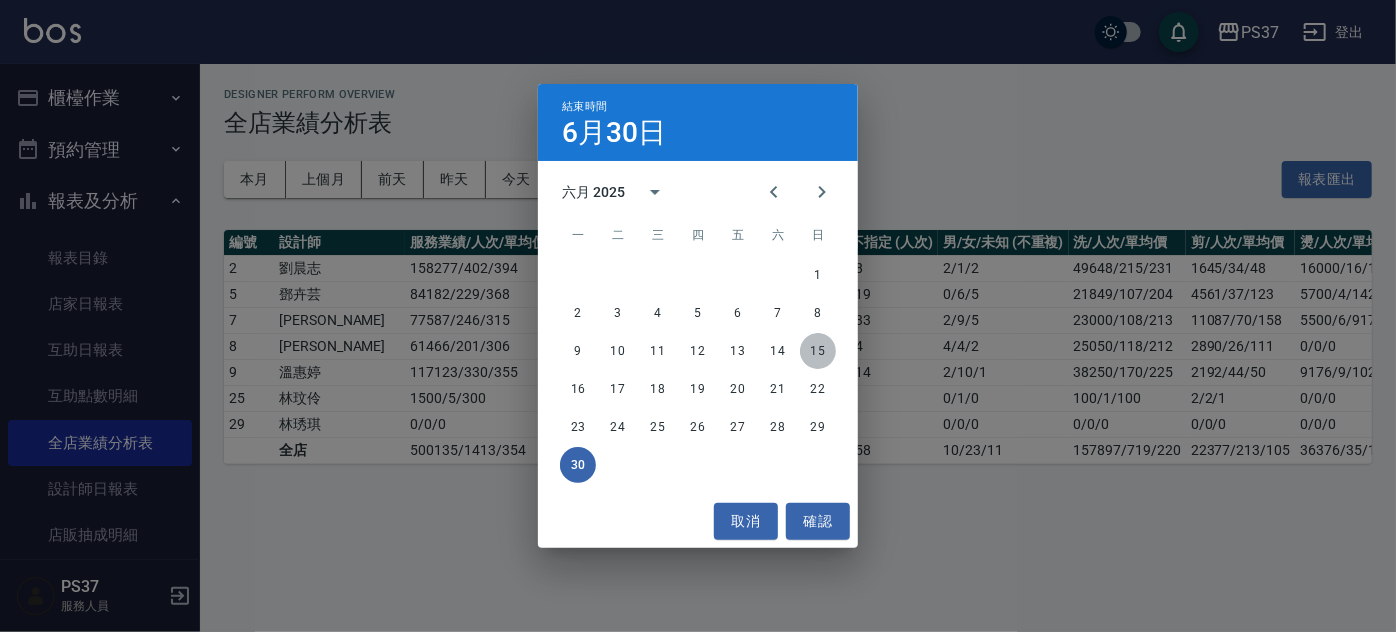 click on "15" at bounding box center (818, 351) 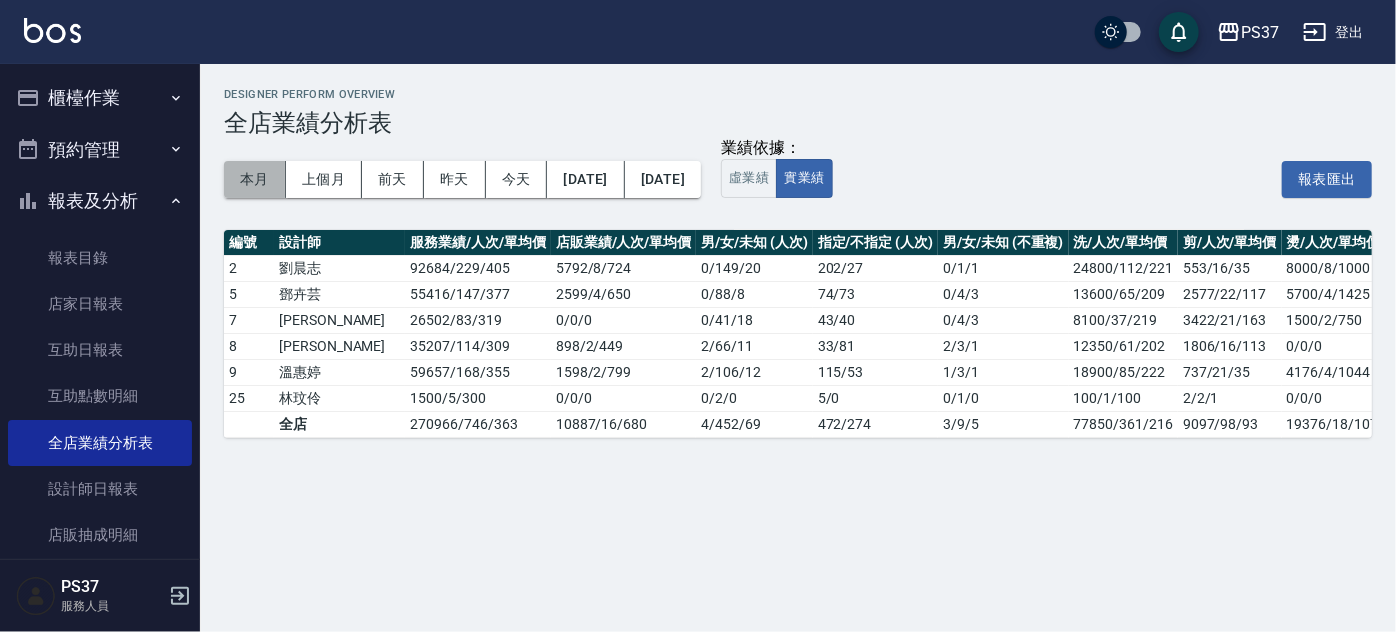 click on "本月" at bounding box center (255, 179) 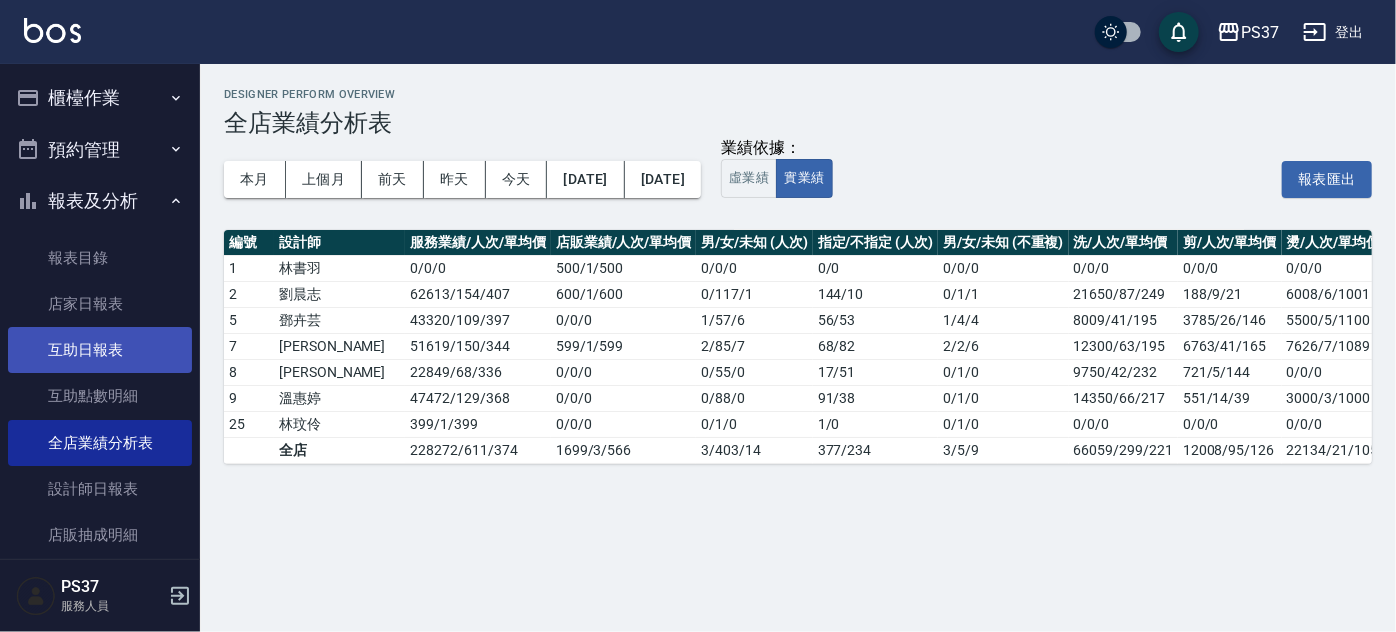 click on "互助日報表" at bounding box center [100, 350] 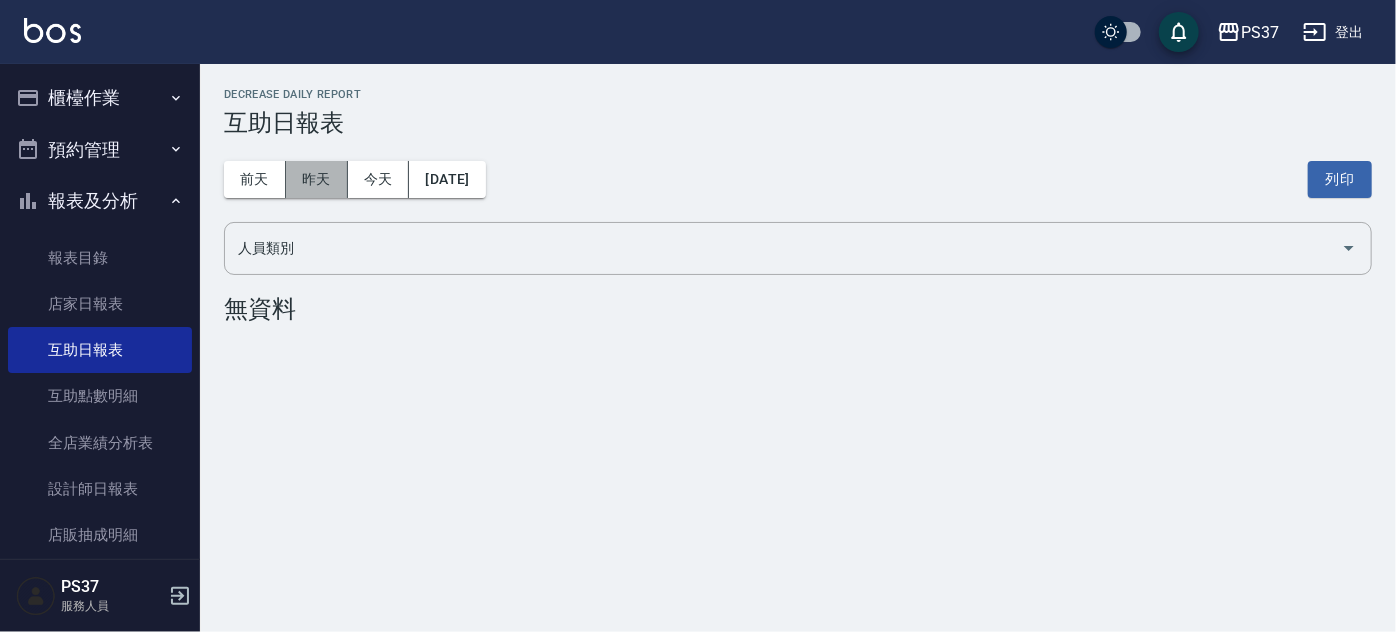 click on "昨天" at bounding box center (317, 179) 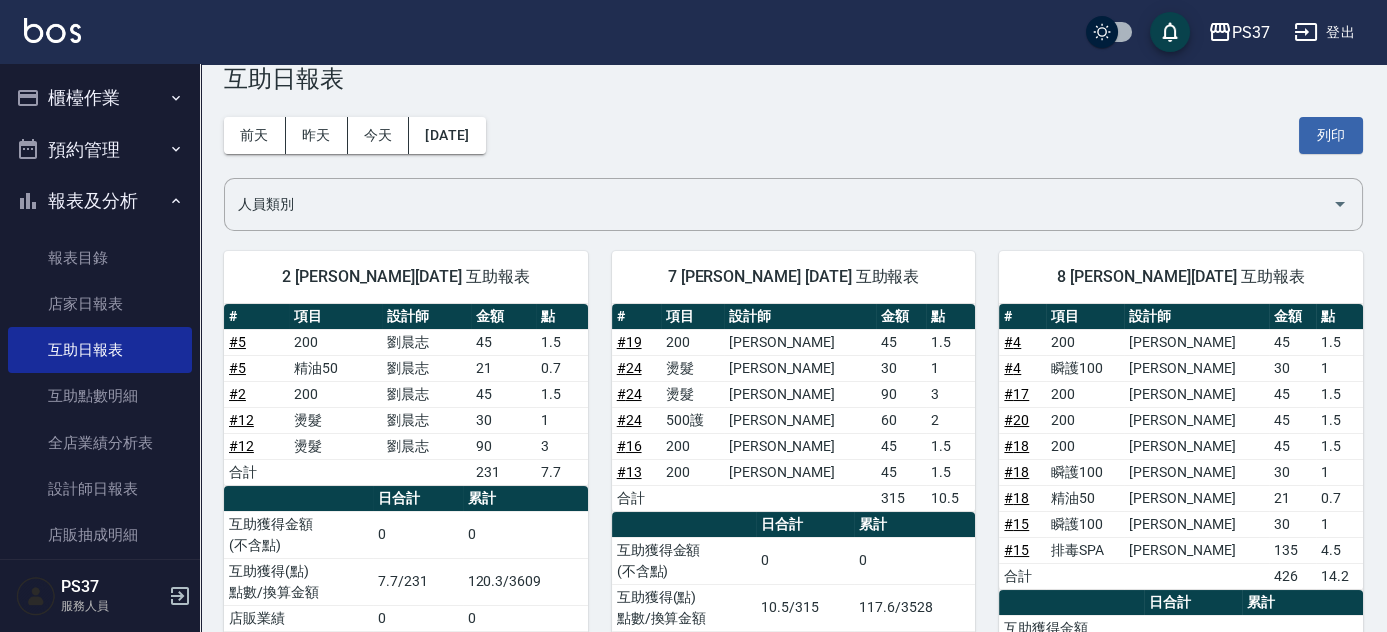 scroll, scrollTop: 0, scrollLeft: 0, axis: both 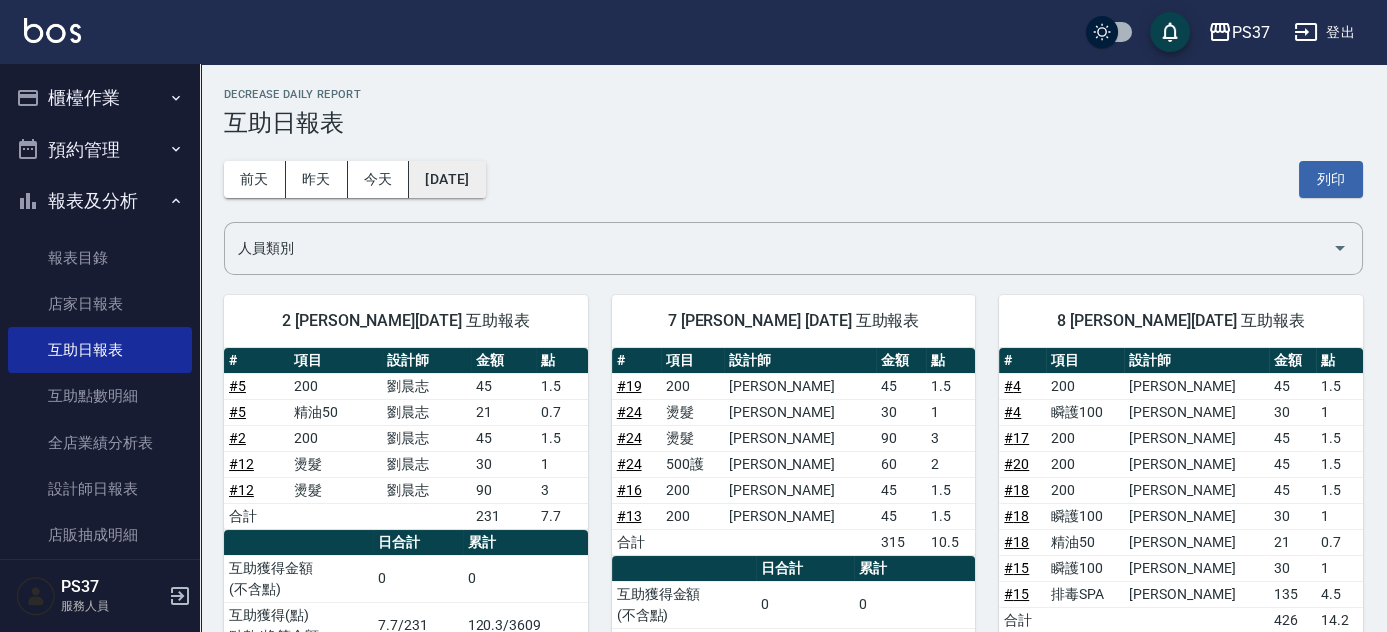 click on "[DATE]" at bounding box center (447, 179) 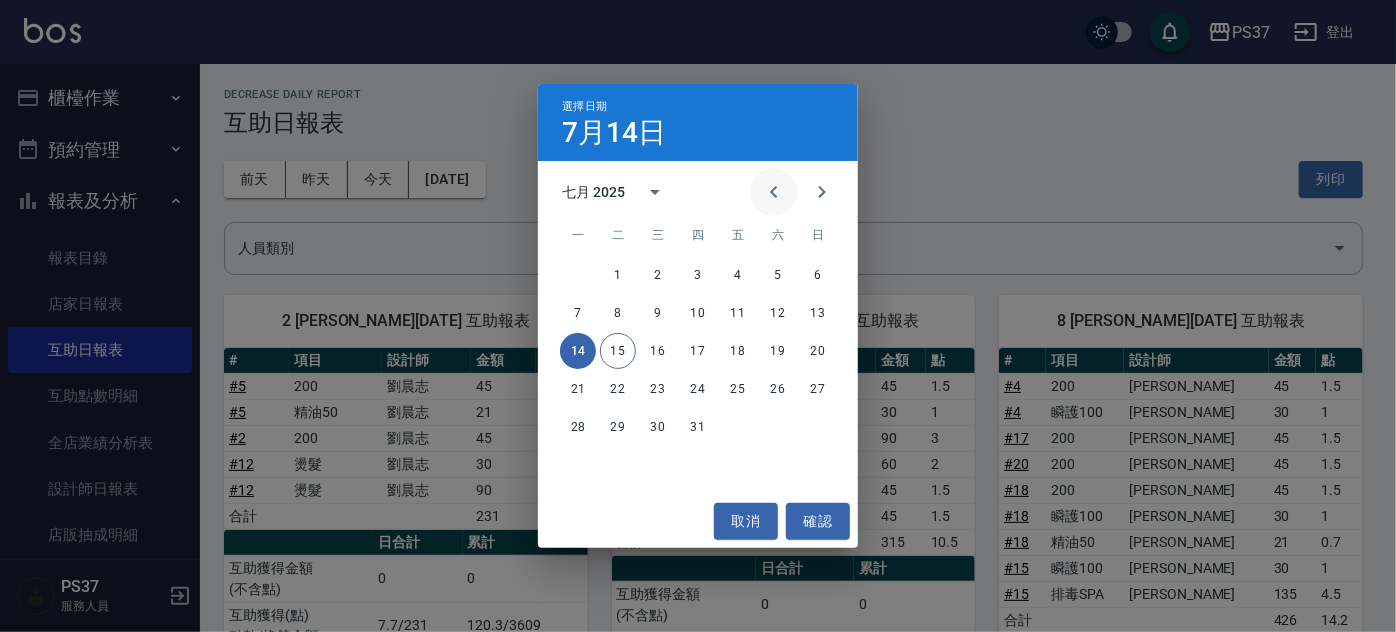 click 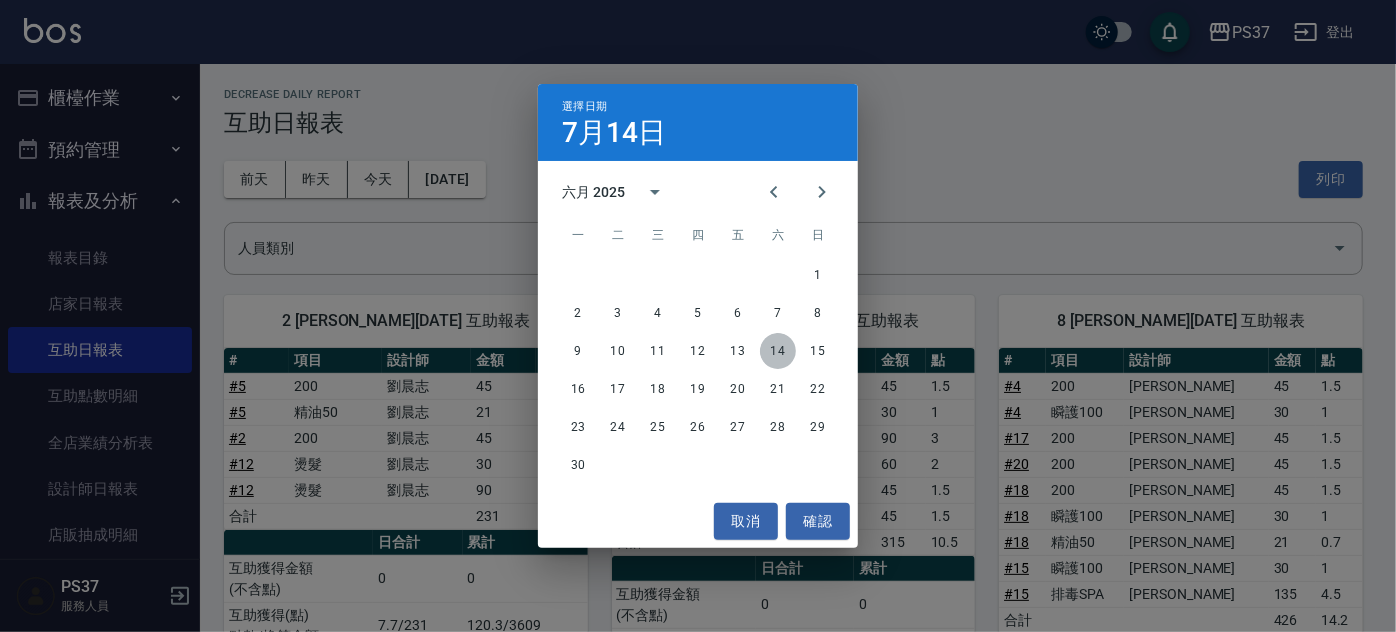 click on "14" at bounding box center (778, 351) 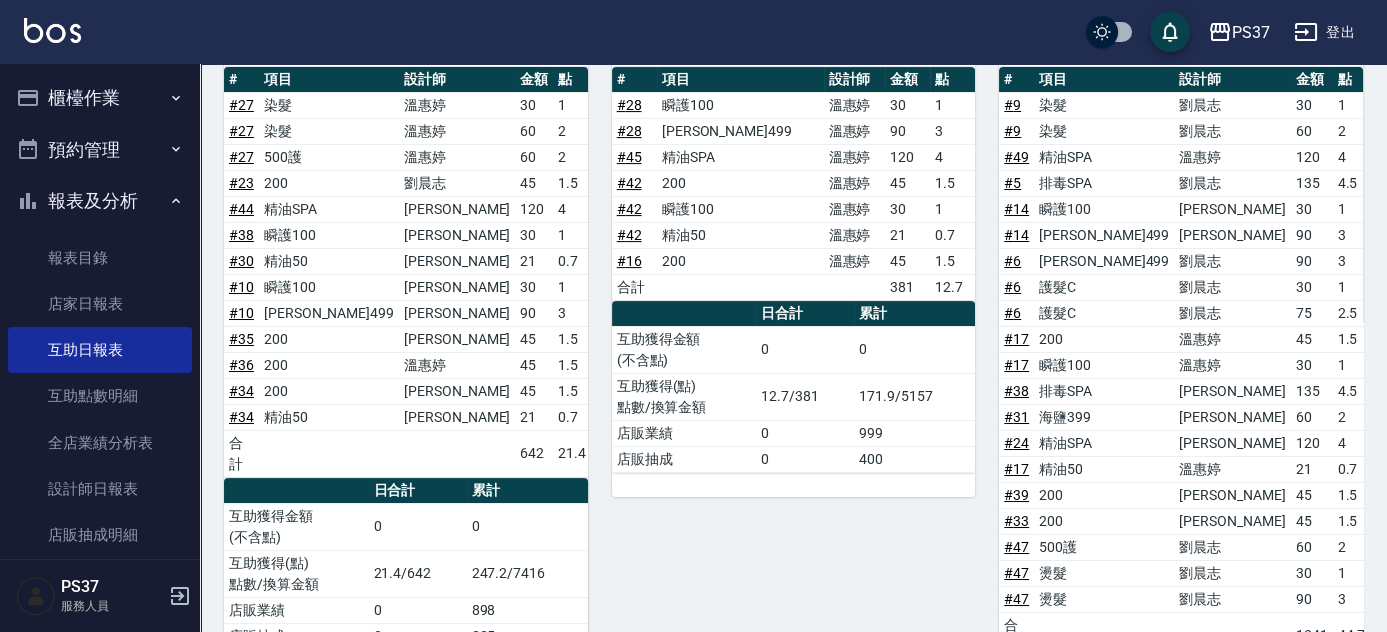 scroll, scrollTop: 1272, scrollLeft: 0, axis: vertical 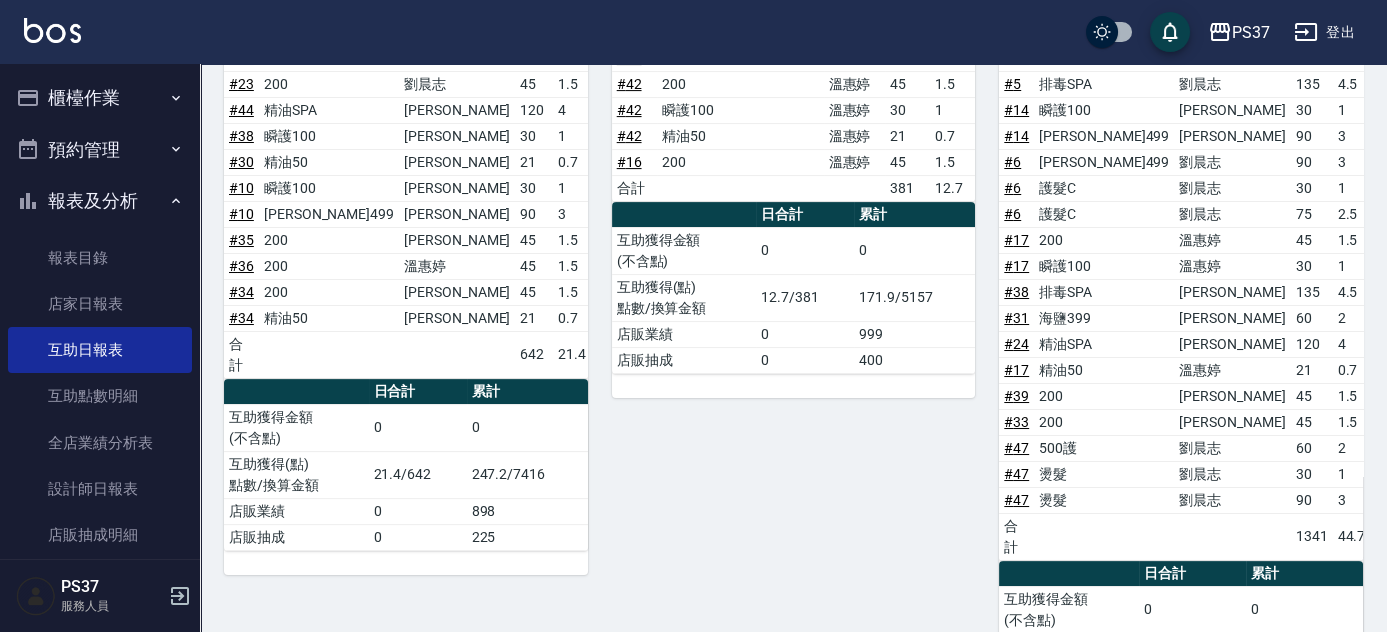 click on "報表及分析" at bounding box center [100, 201] 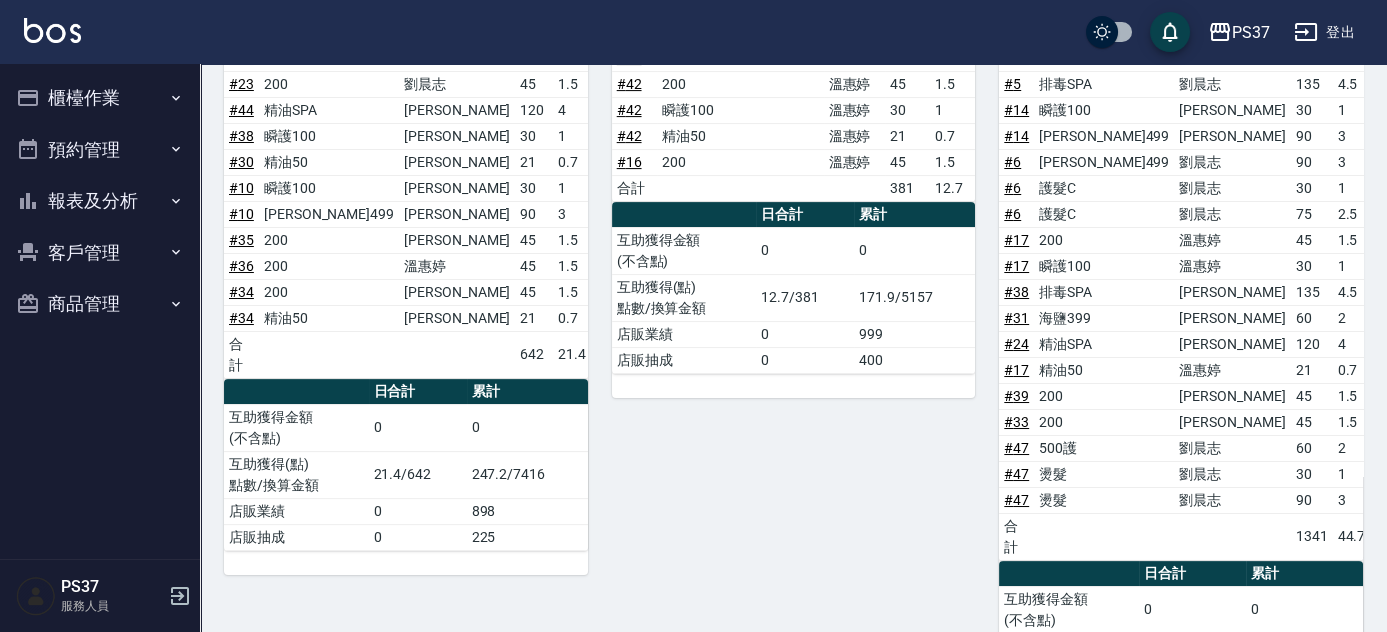 click on "客戶管理" at bounding box center (100, 253) 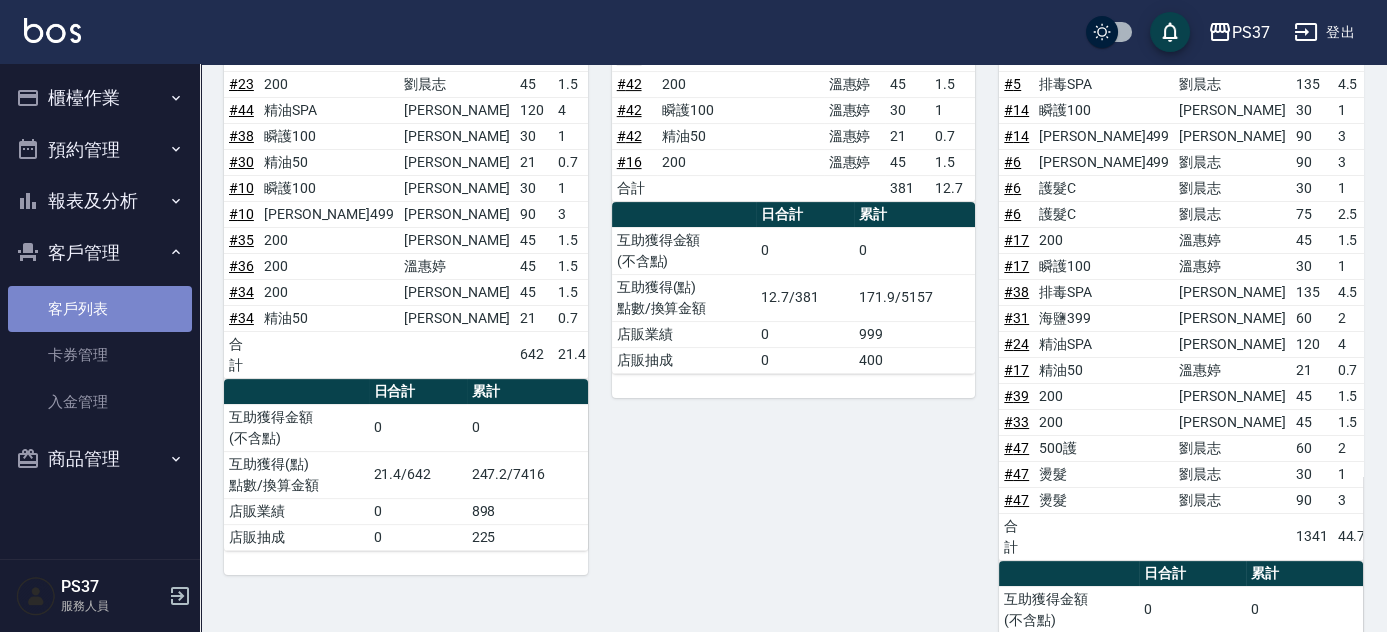 click on "客戶列表" at bounding box center (100, 309) 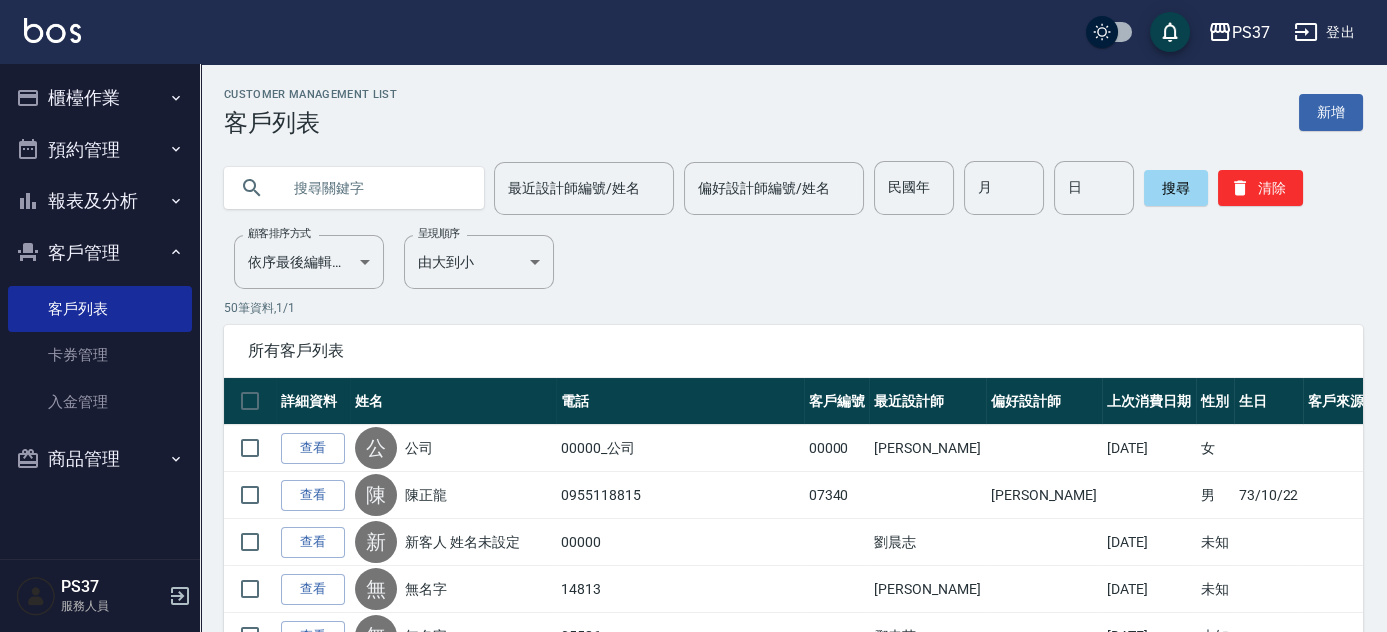 drag, startPoint x: 894, startPoint y: 189, endPoint x: 757, endPoint y: 151, distance: 142.17242 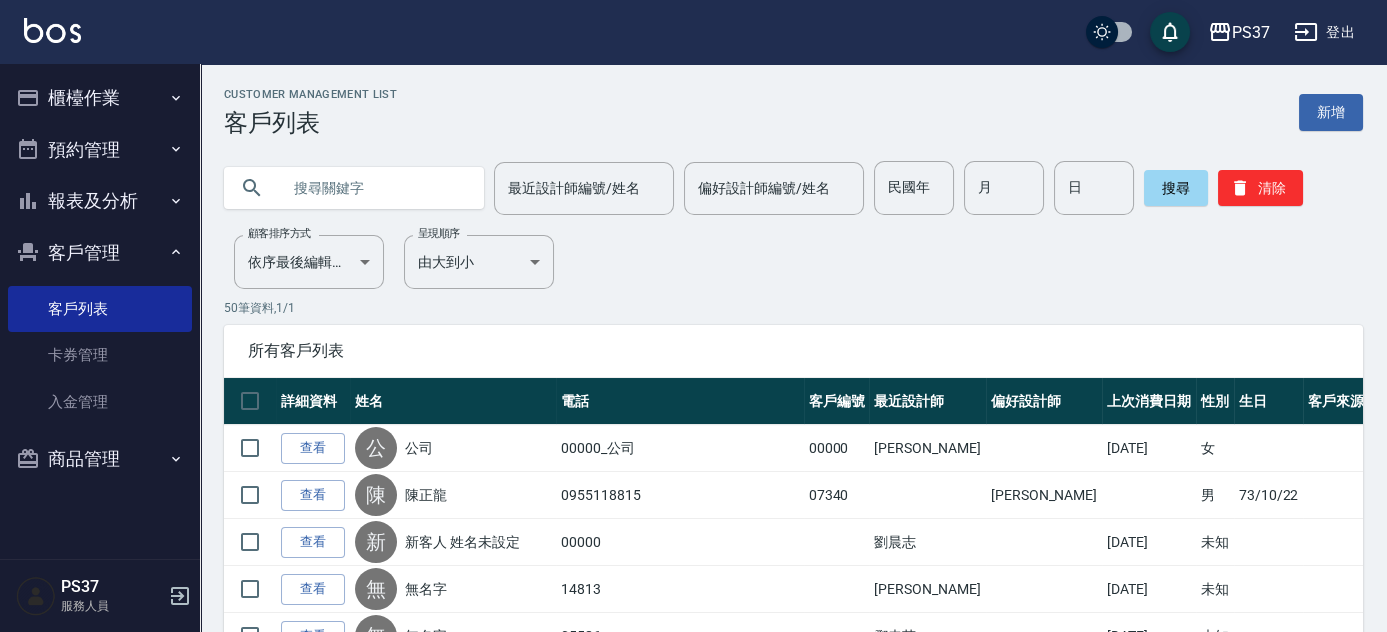 click on "民國年" at bounding box center (914, 188) 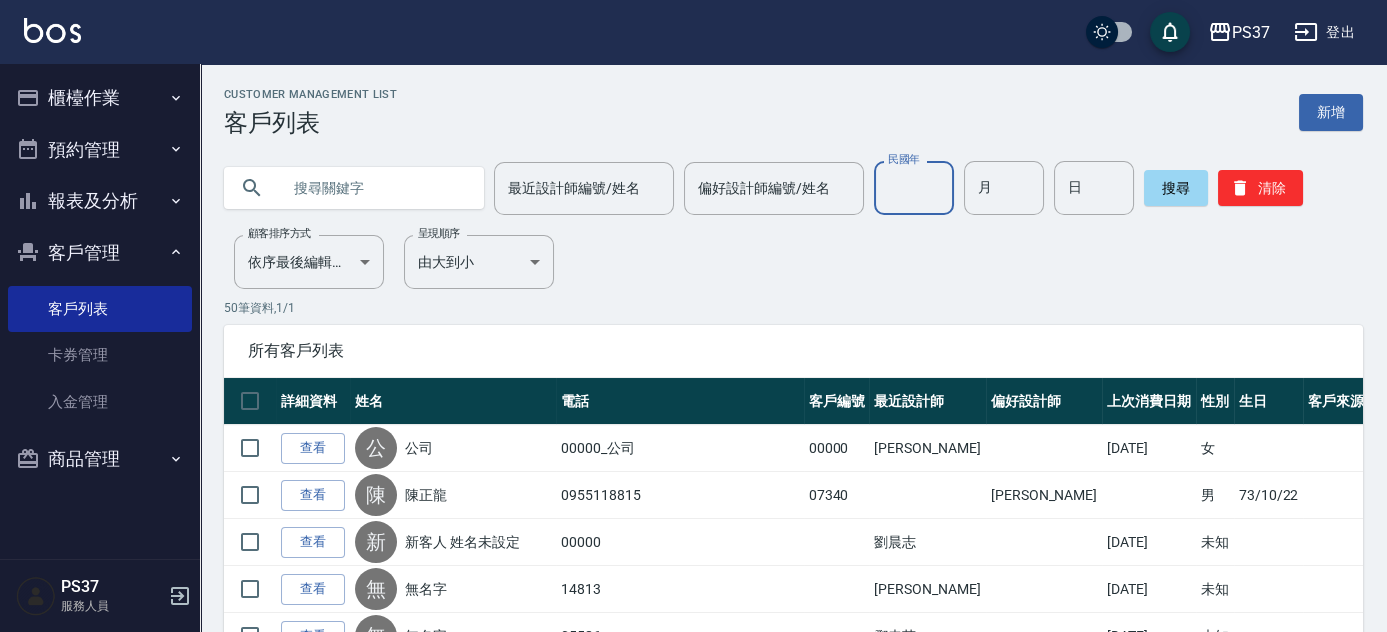 click on "民國年" at bounding box center [914, 188] 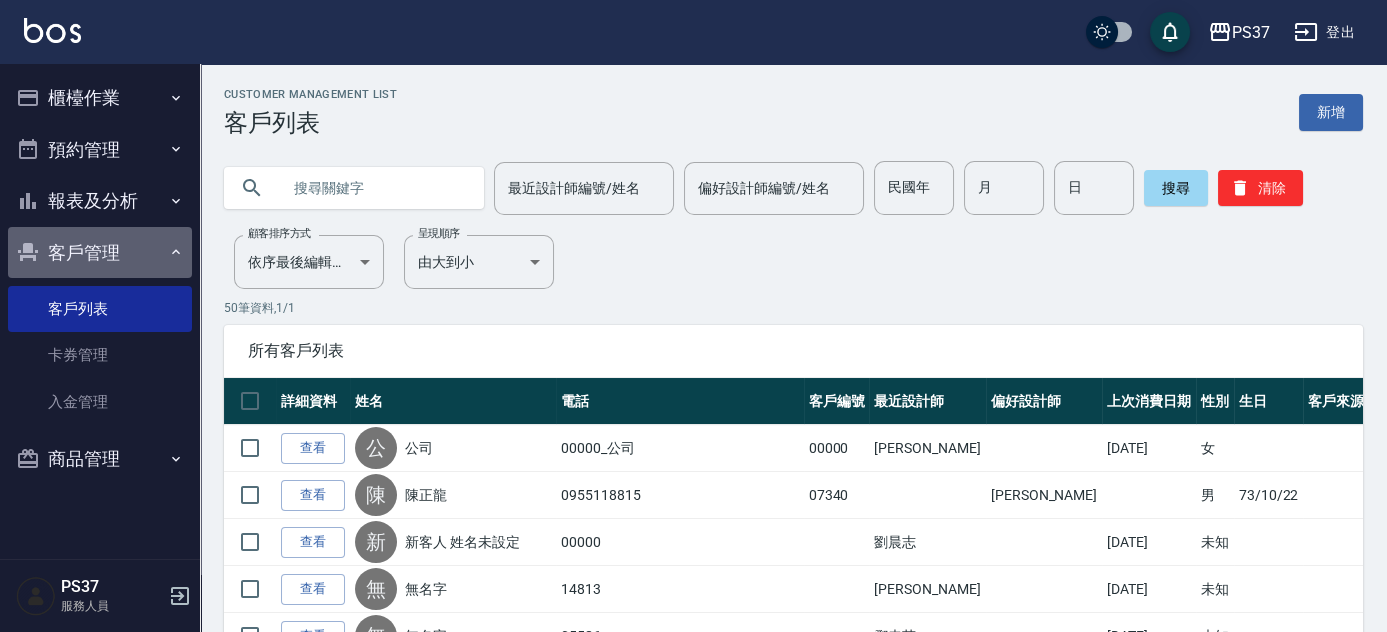 click on "客戶管理" at bounding box center [100, 253] 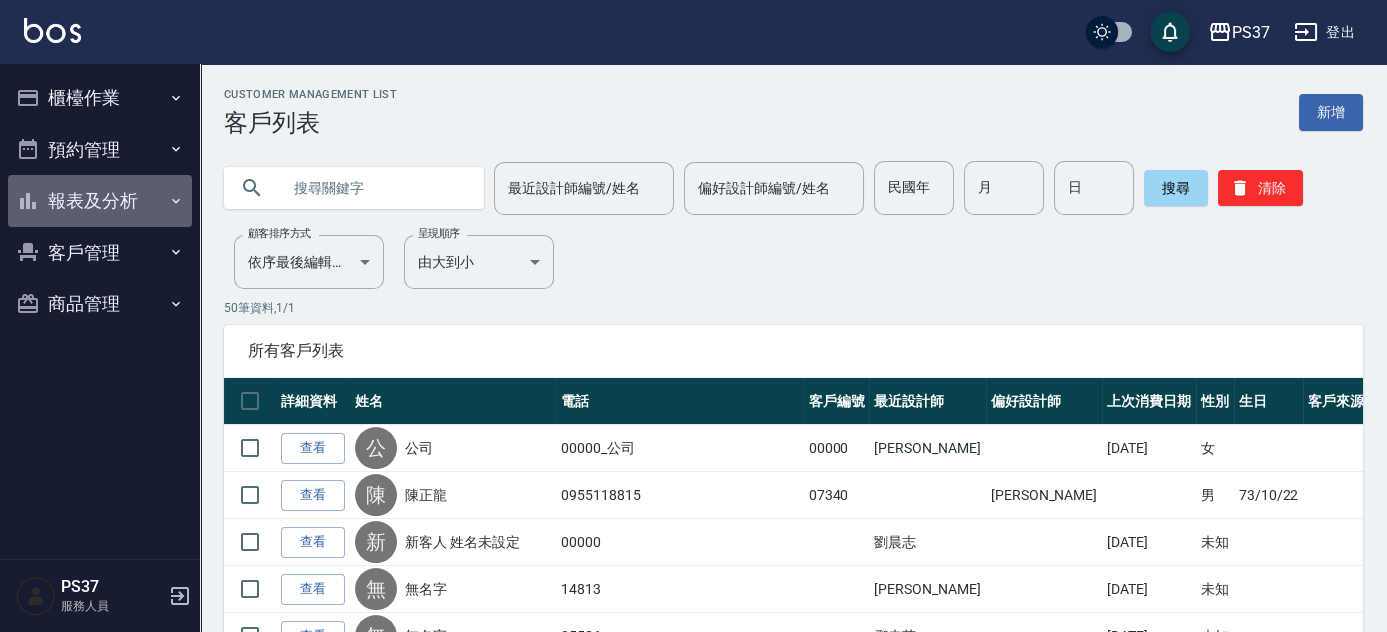 click on "報表及分析" at bounding box center [100, 201] 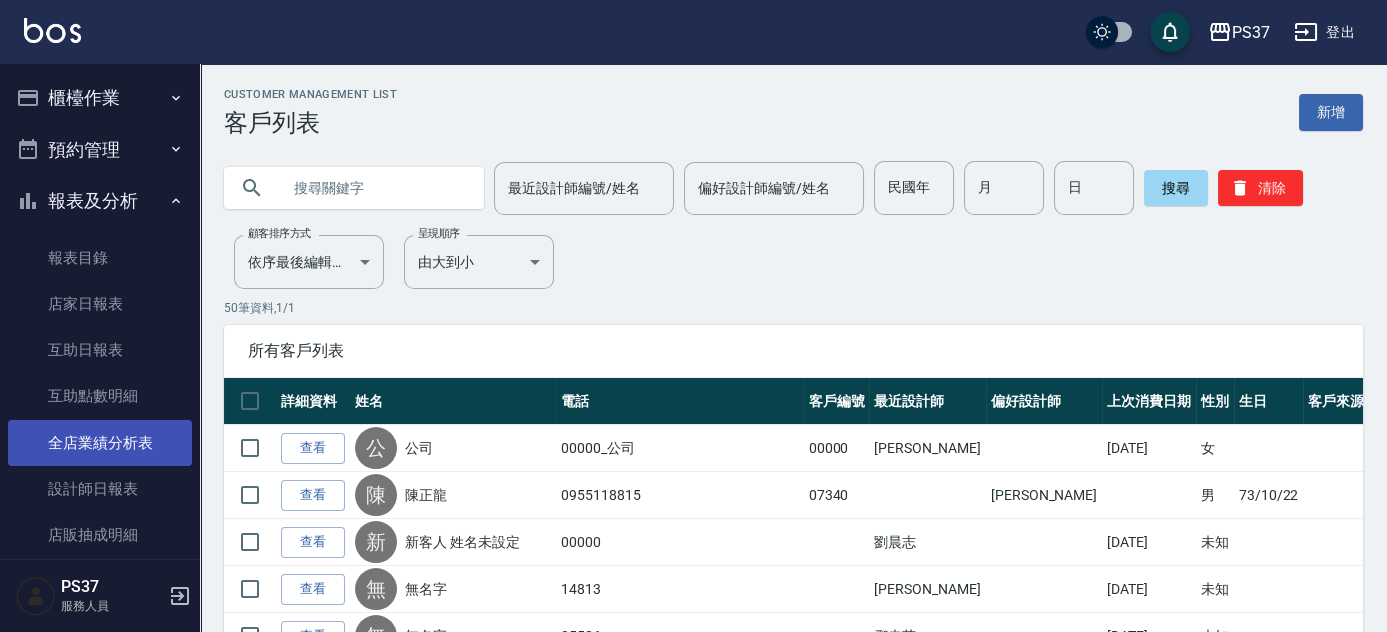 click on "全店業績分析表" at bounding box center [100, 443] 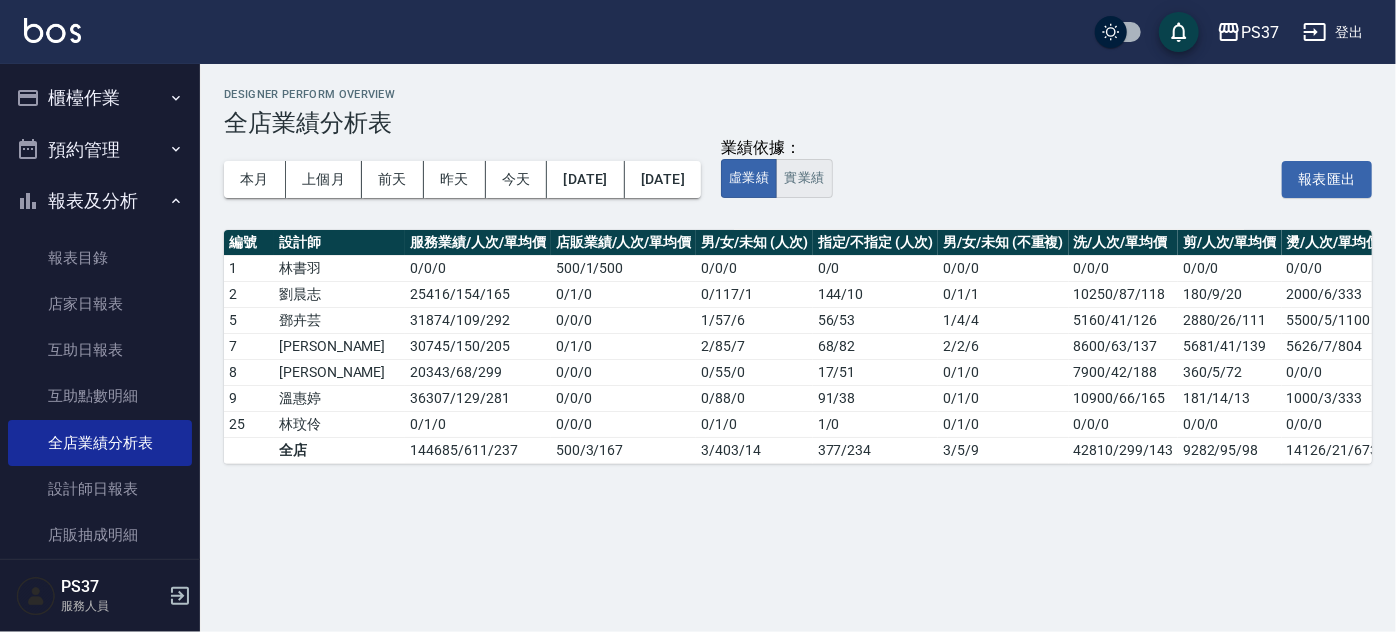 click on "實業績" at bounding box center (804, 178) 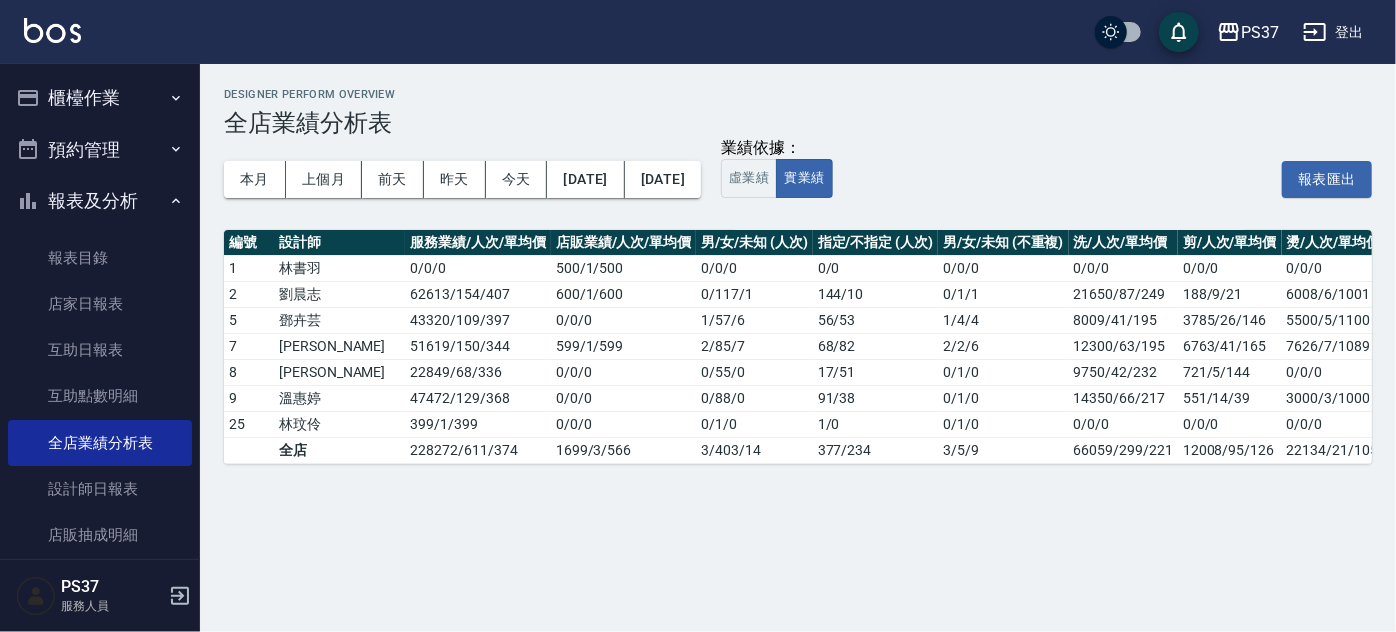 click on "本月 上個月 前天 昨天 今天 2025/07/01 2025/07/15 業績依據： 虛業績 實業績 報表匯出" at bounding box center (798, 179) 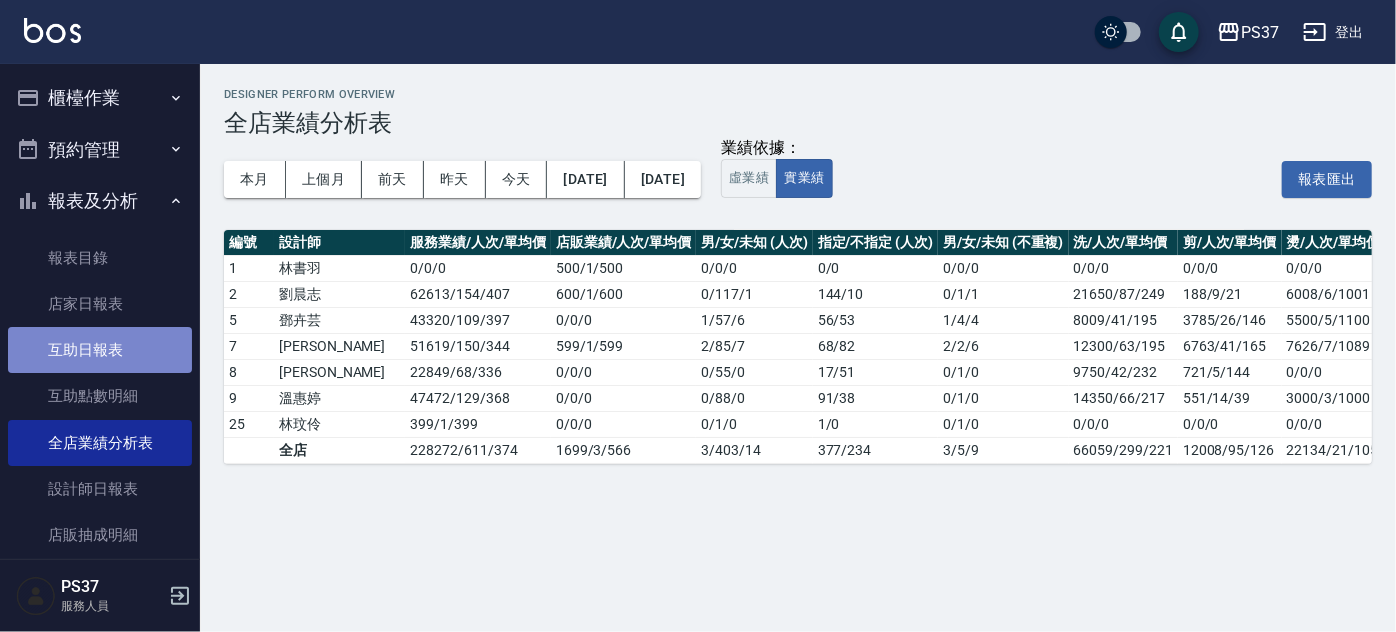 click on "互助日報表" at bounding box center (100, 350) 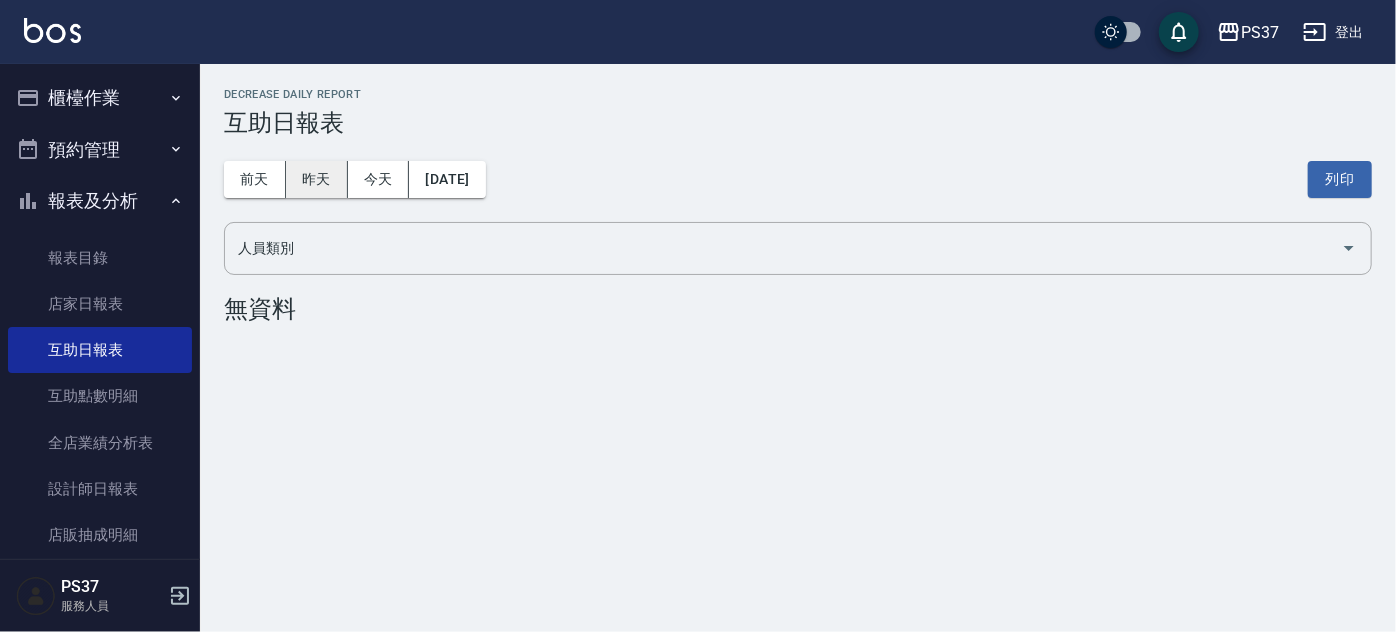 click on "昨天" at bounding box center (317, 179) 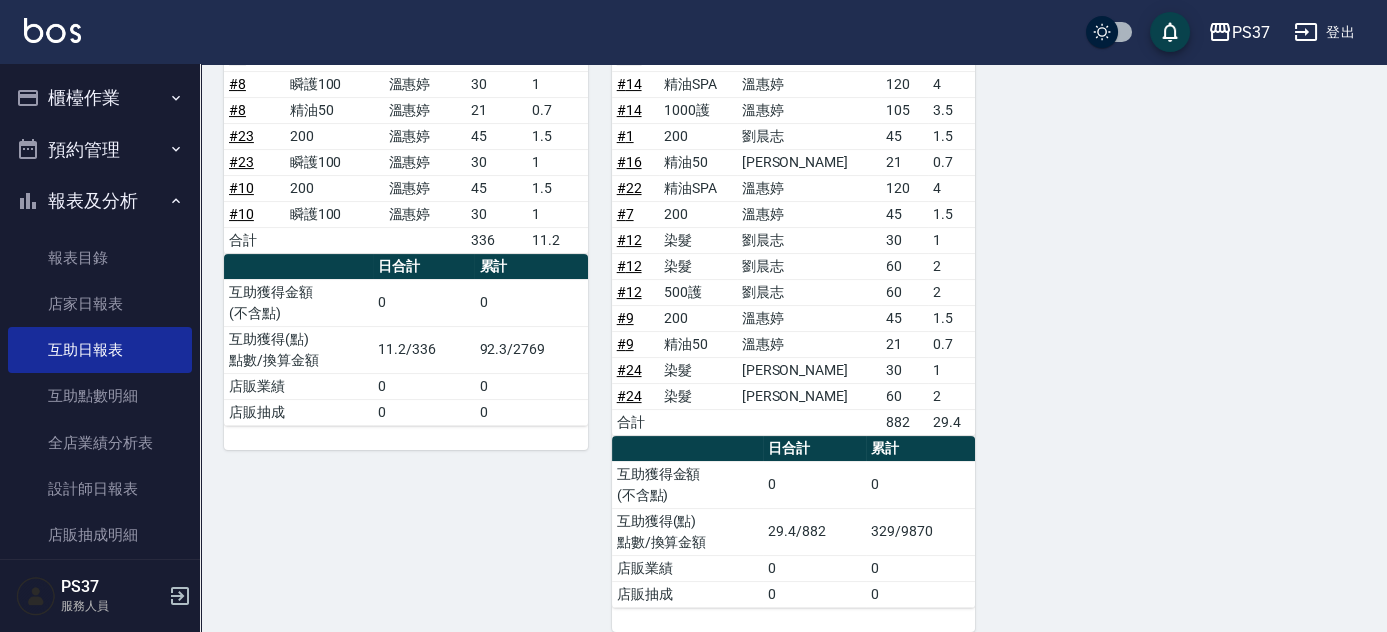 scroll, scrollTop: 951, scrollLeft: 0, axis: vertical 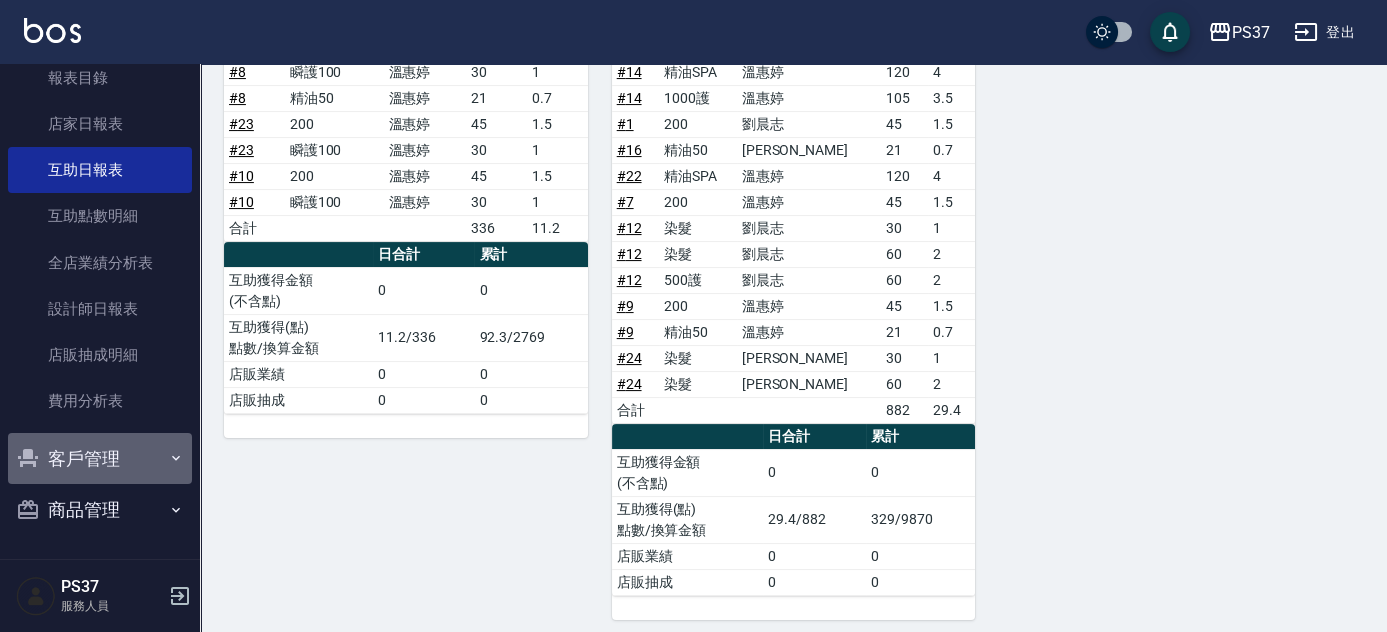click on "客戶管理" at bounding box center (100, 459) 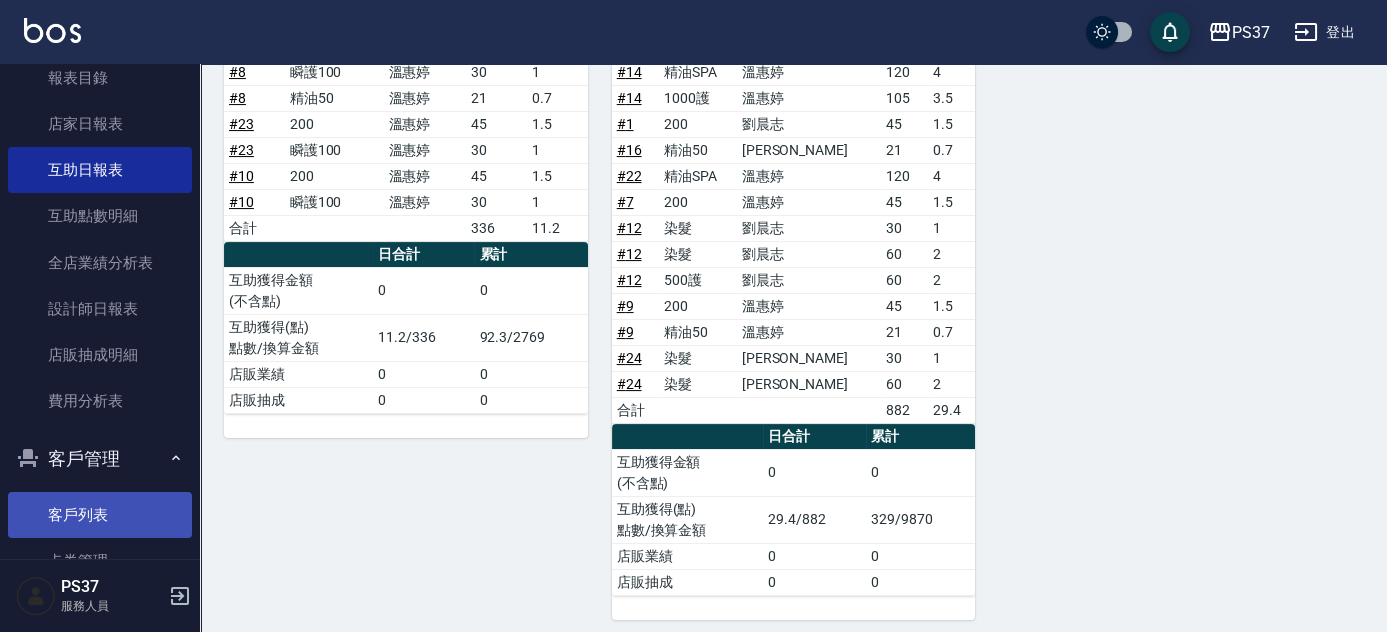 click on "客戶列表" at bounding box center [100, 515] 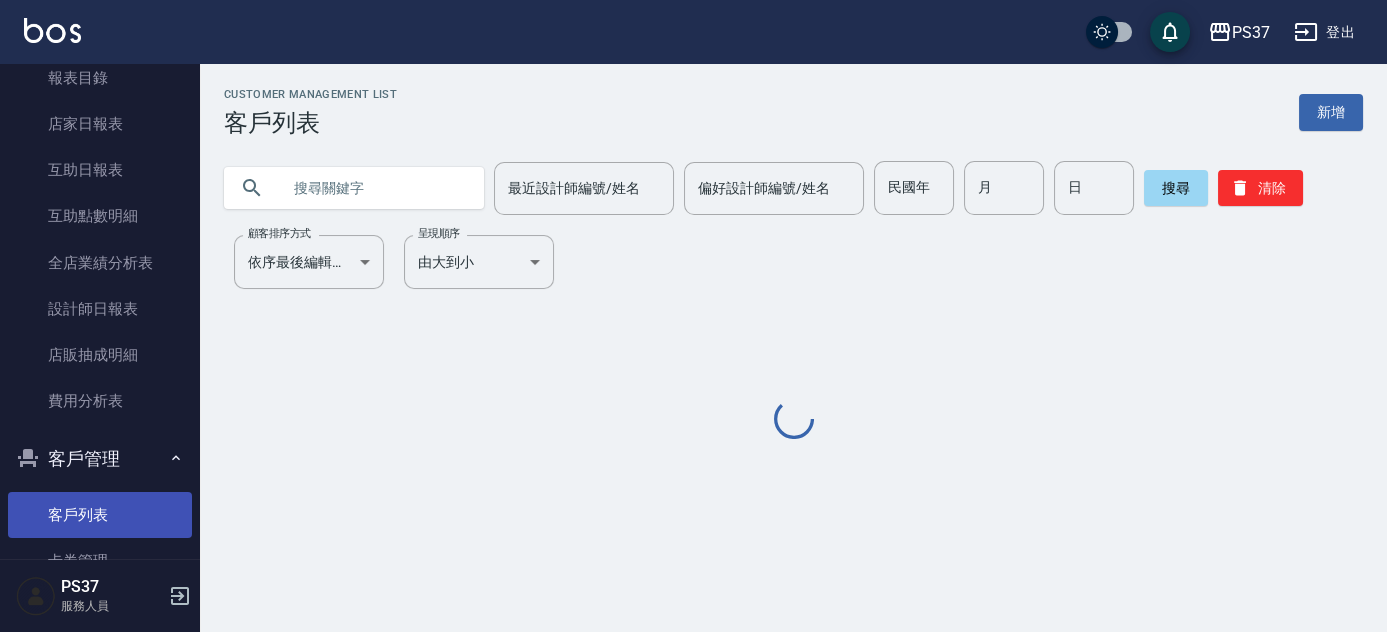 scroll, scrollTop: 0, scrollLeft: 0, axis: both 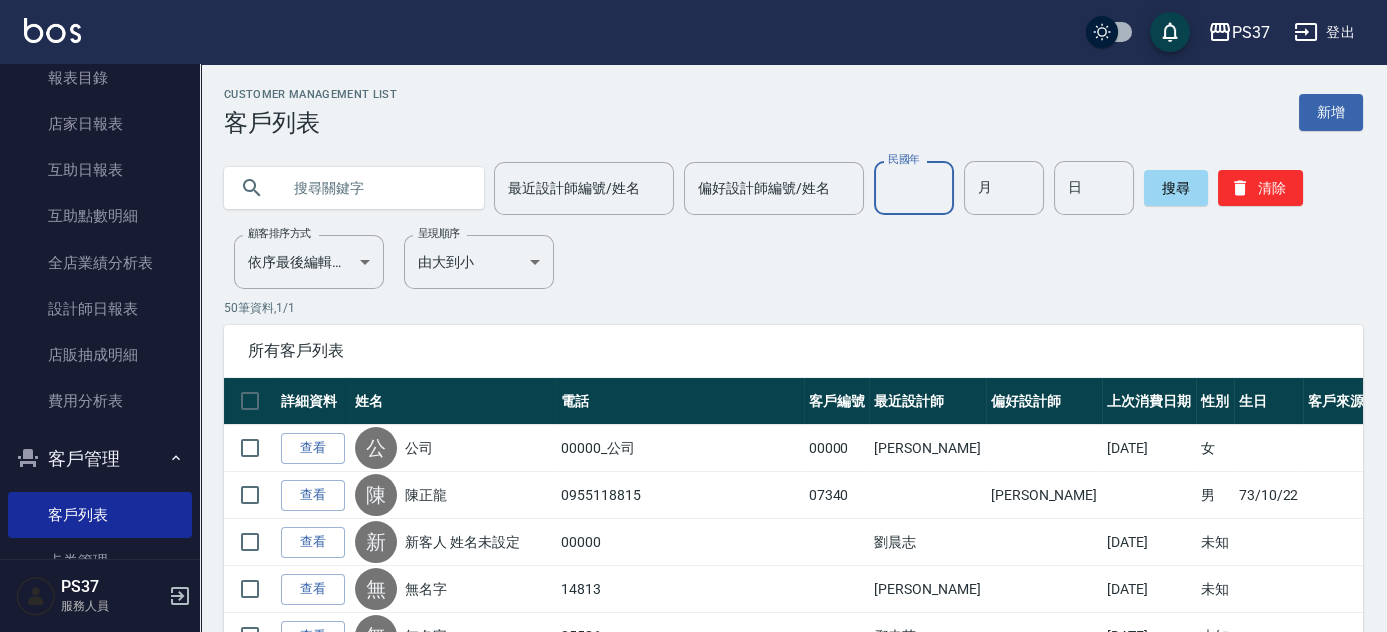 click on "民國年" at bounding box center (914, 188) 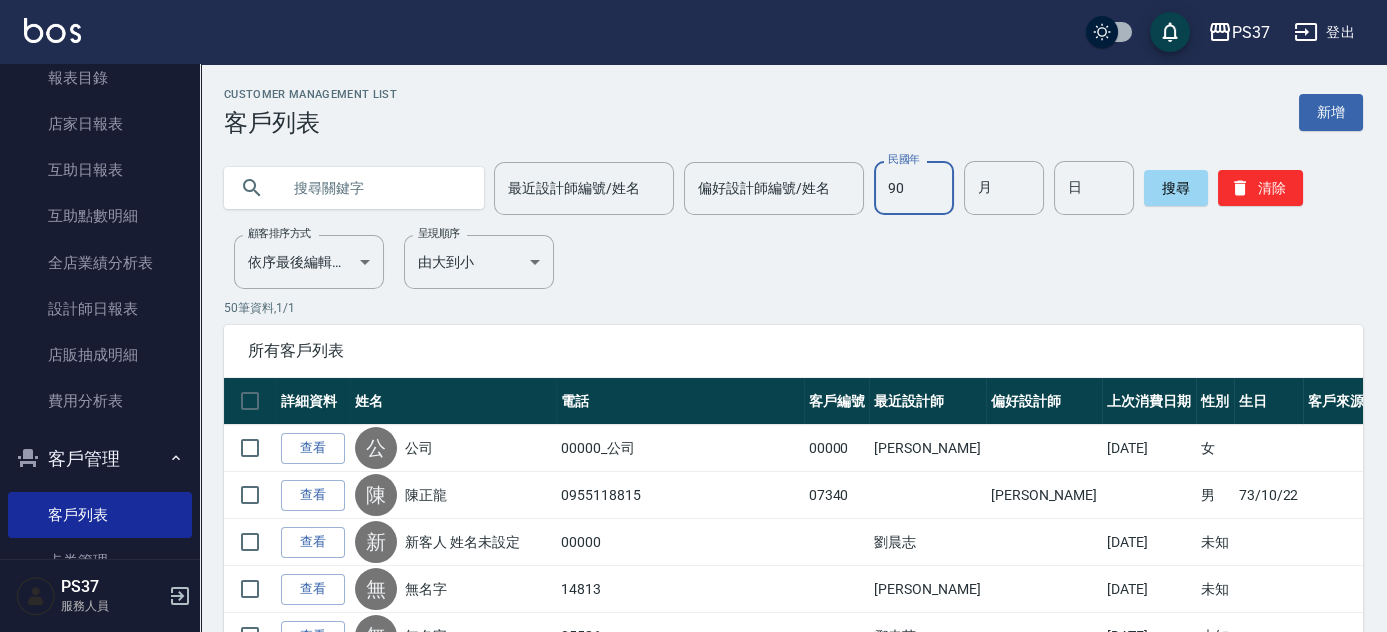 type on "90" 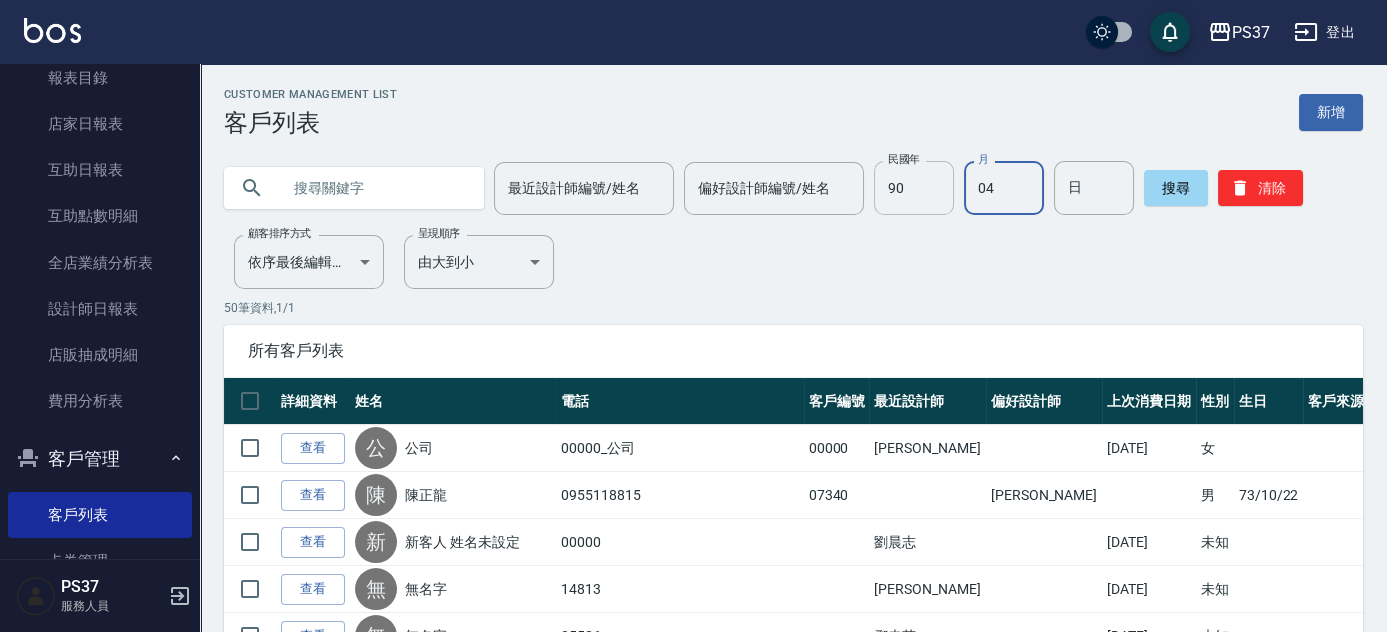 type on "04" 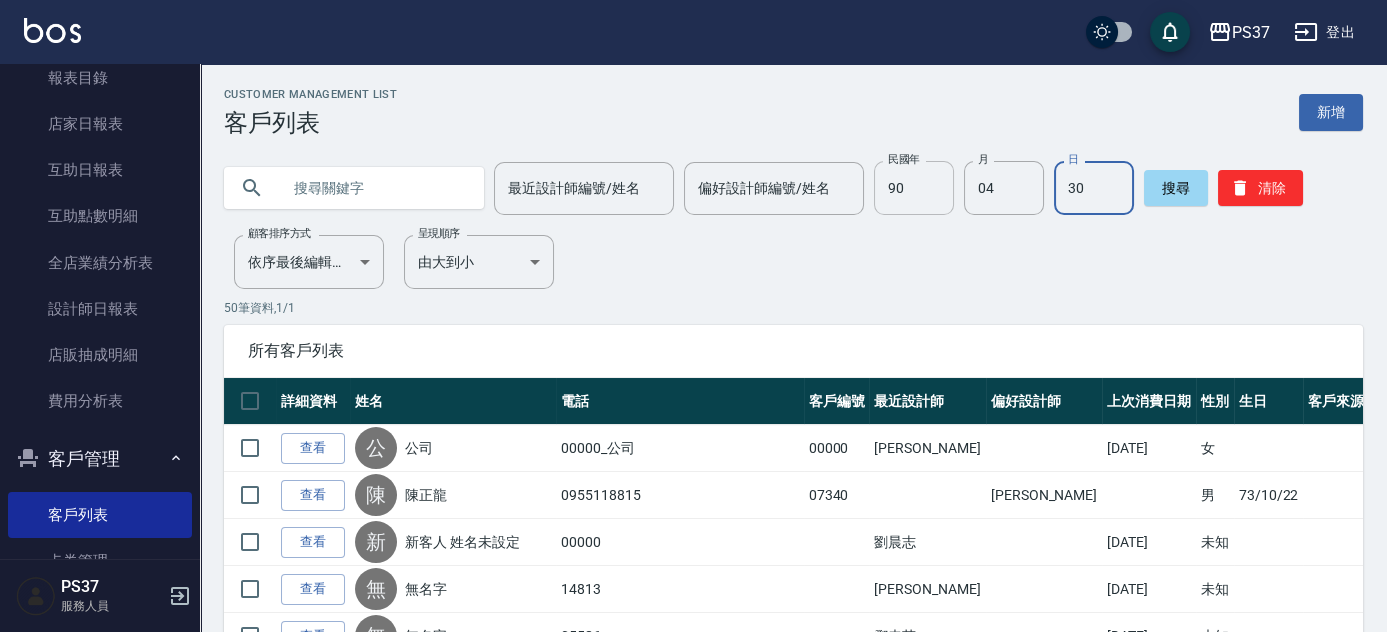 type on "30" 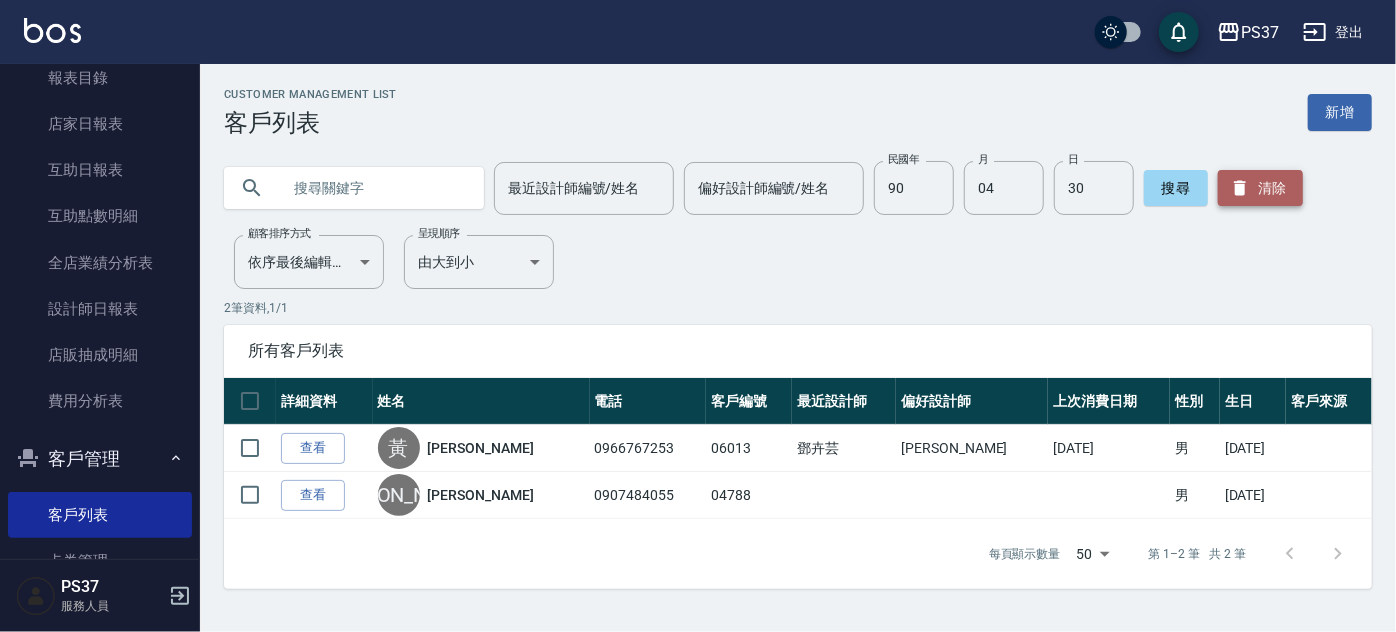 click on "清除" at bounding box center (1260, 188) 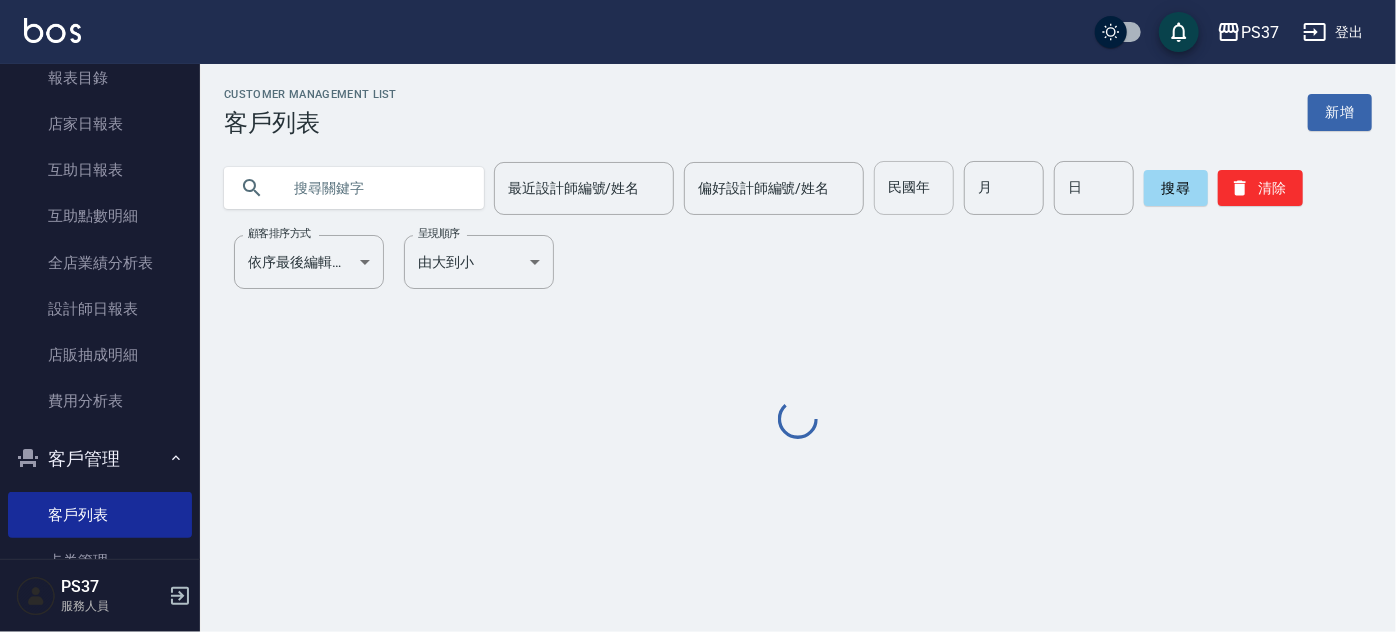 click on "民國年" at bounding box center [914, 188] 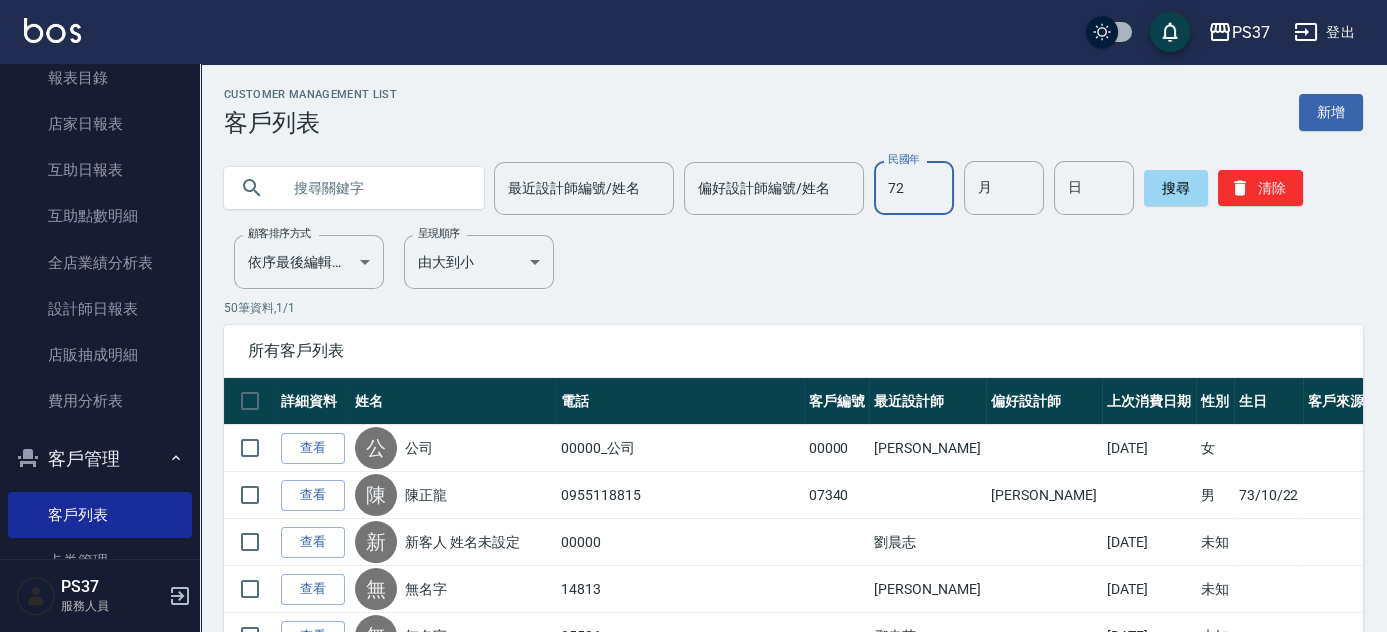 type on "72" 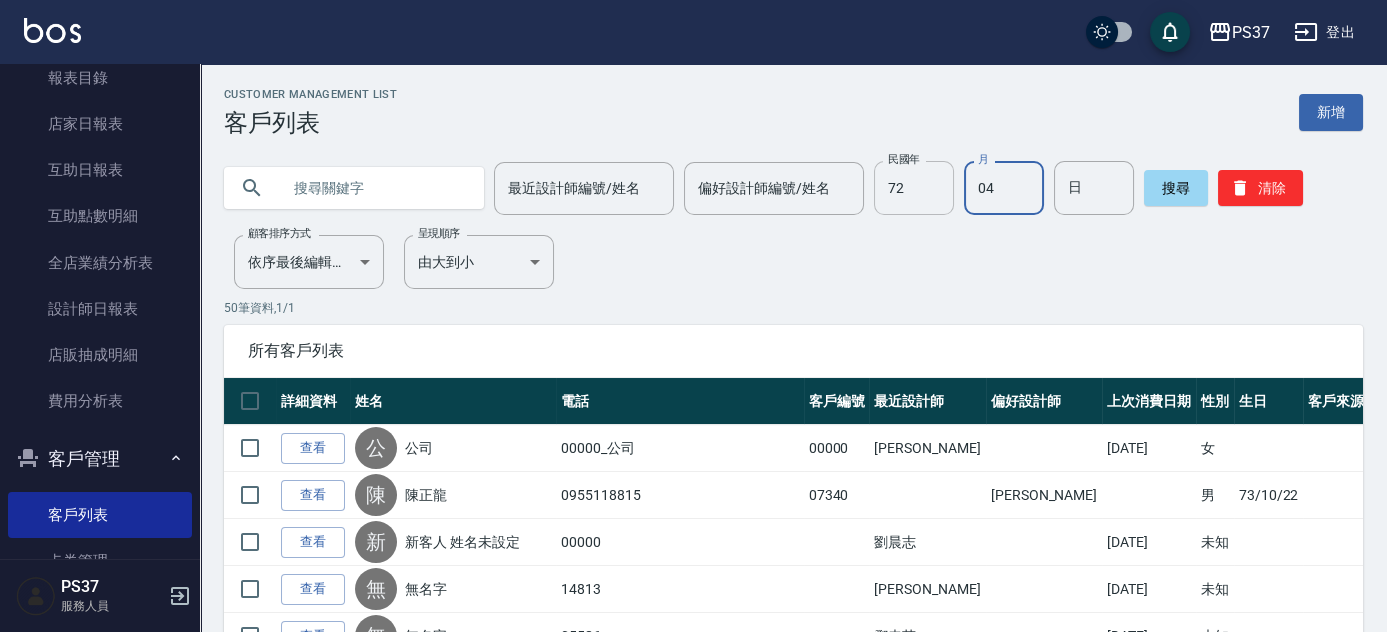 type on "04" 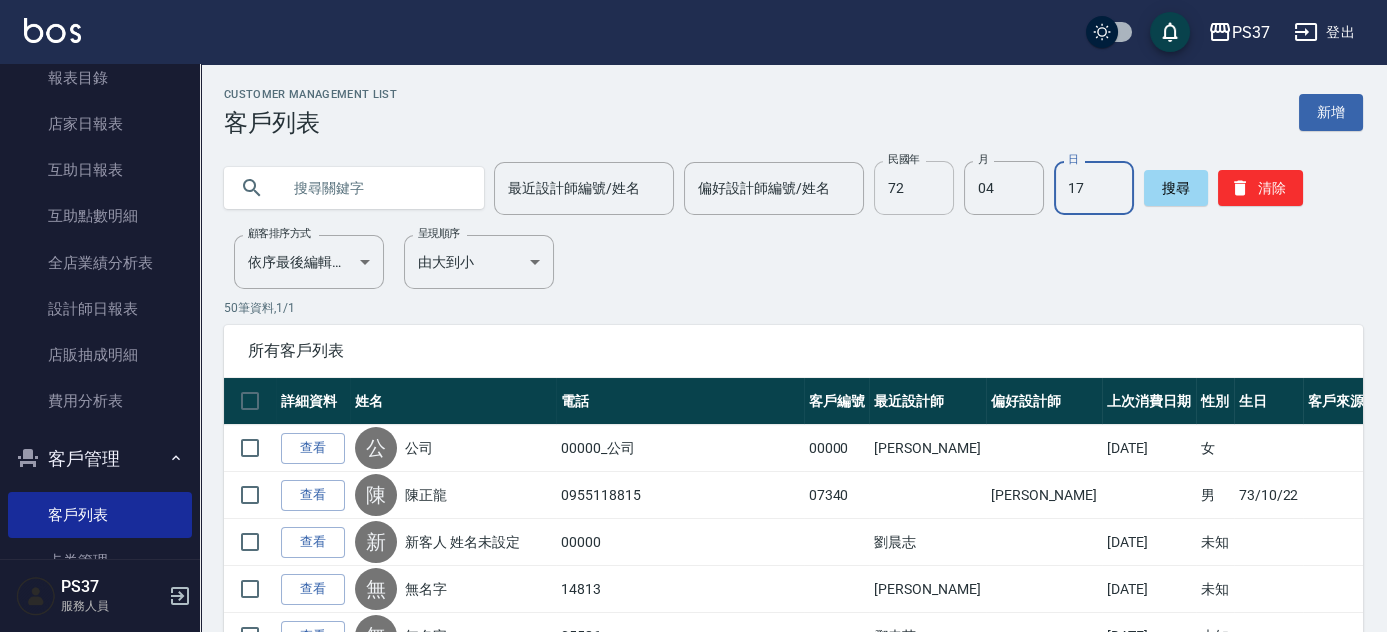 type on "17" 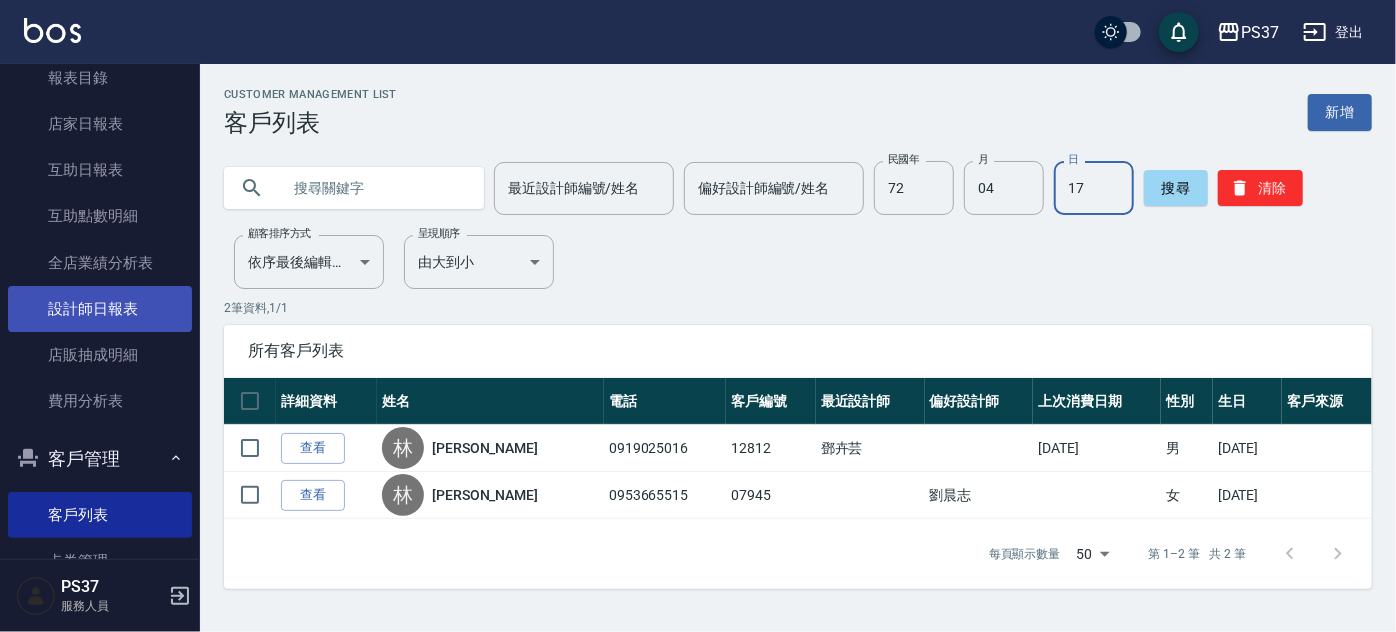 click on "設計師日報表" at bounding box center (100, 309) 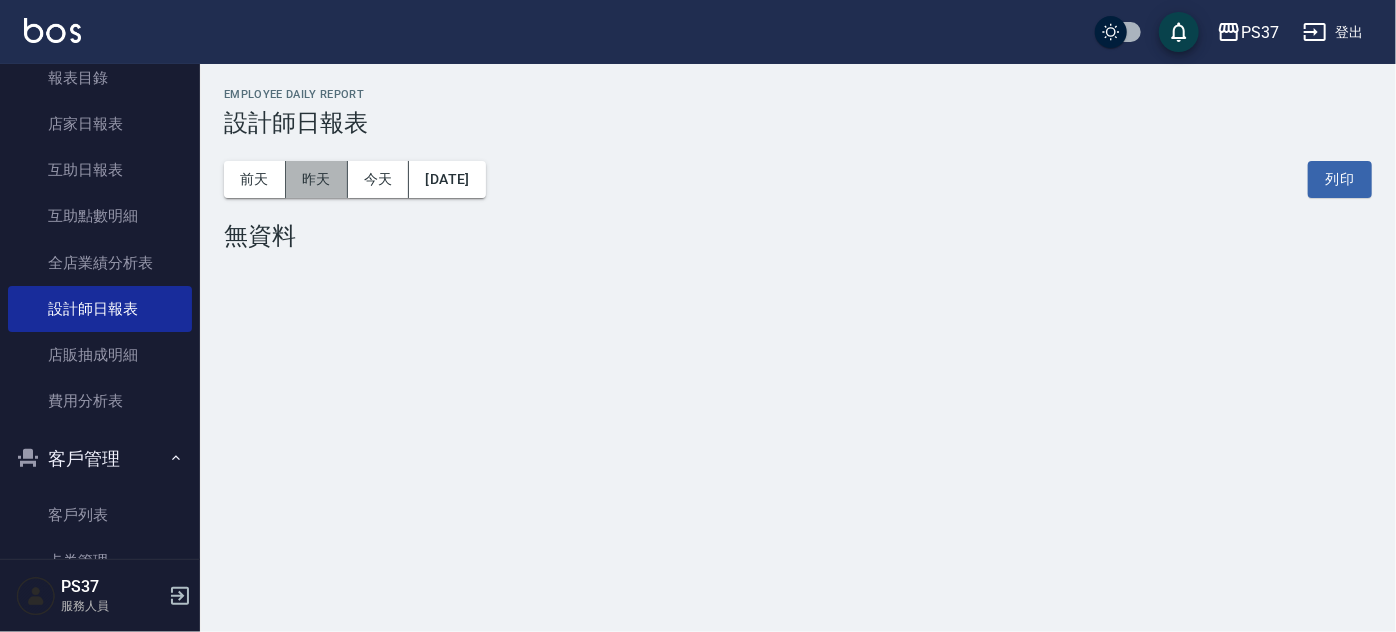 click on "昨天" at bounding box center [317, 179] 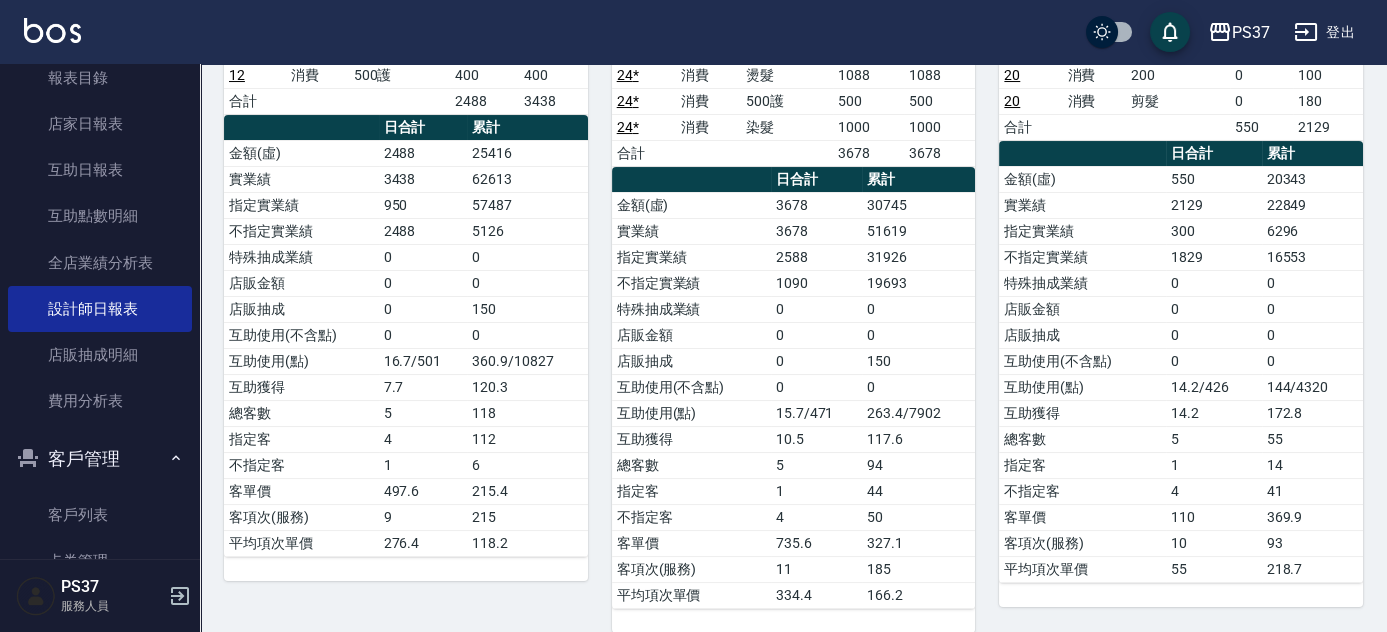 scroll, scrollTop: 454, scrollLeft: 0, axis: vertical 